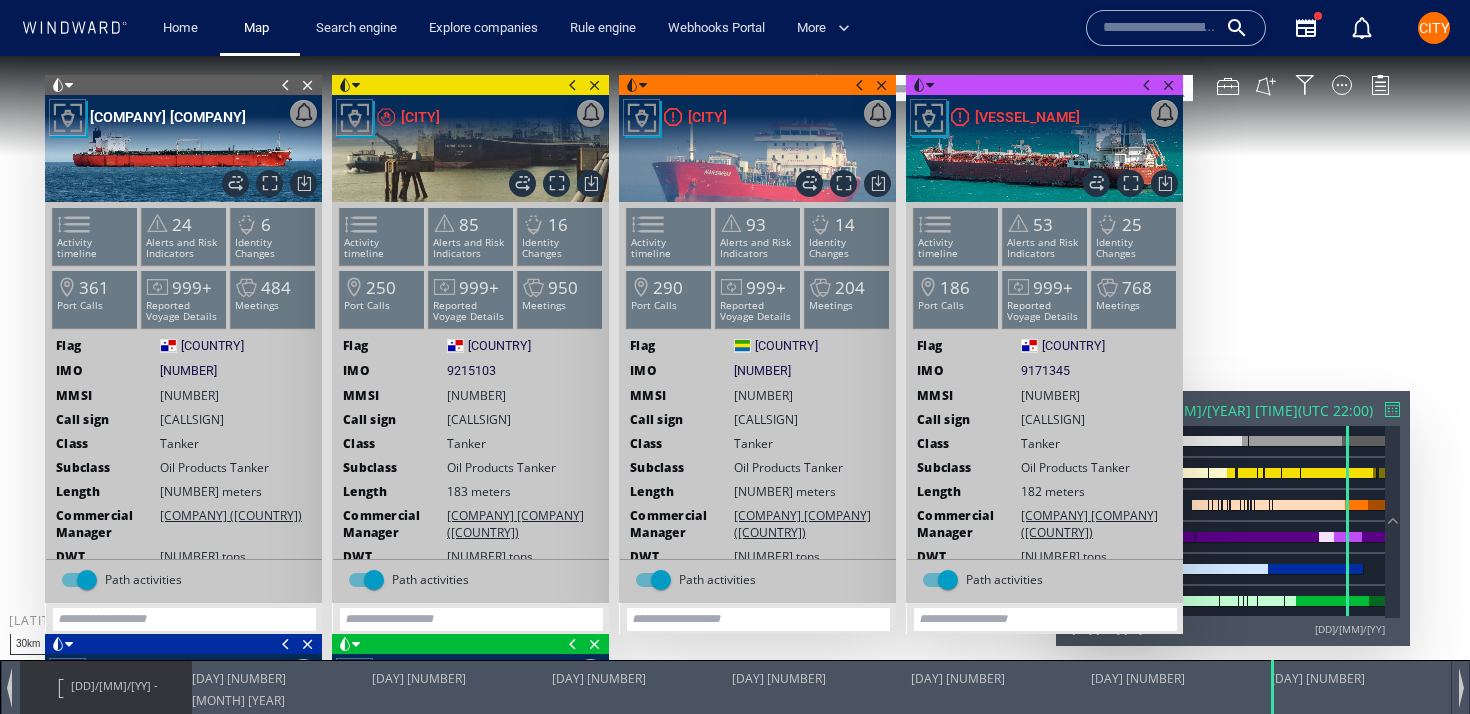 scroll, scrollTop: 0, scrollLeft: 0, axis: both 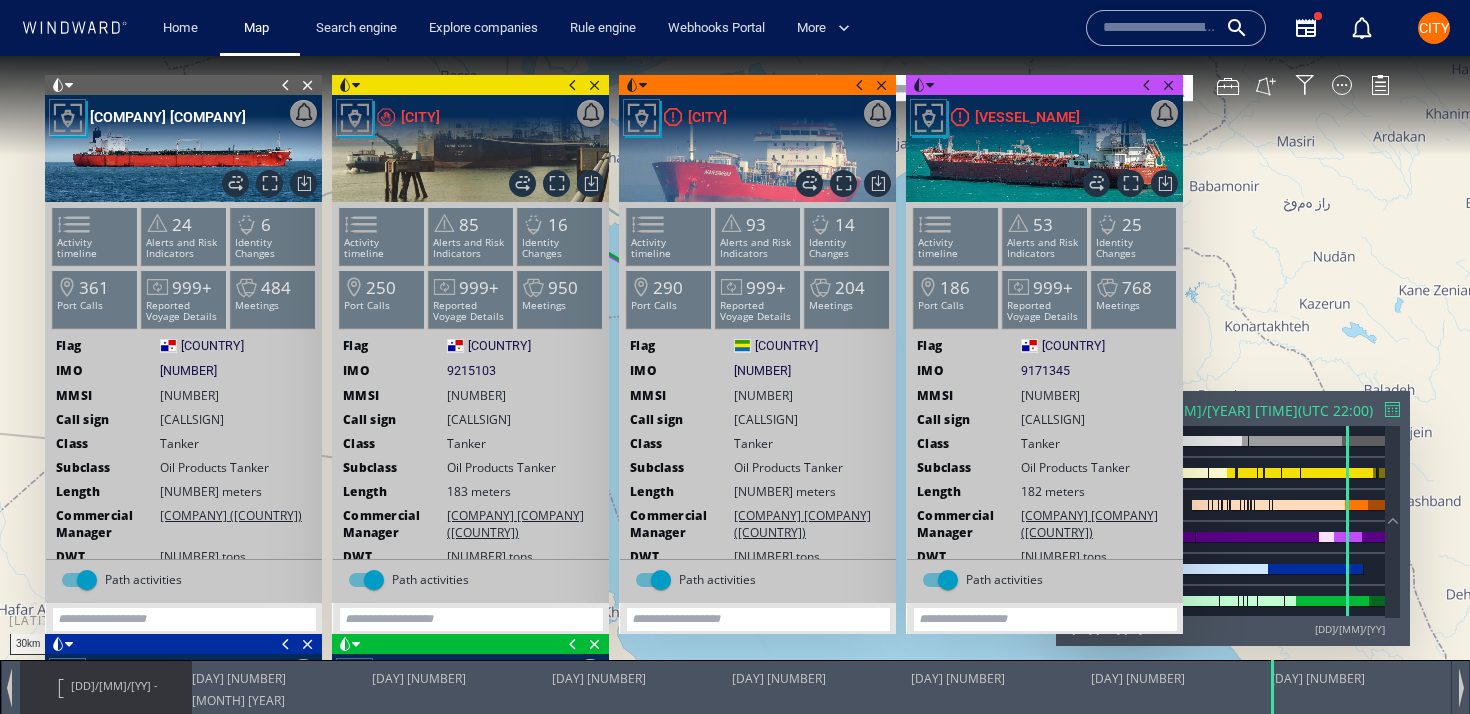 click at bounding box center [183, 125] 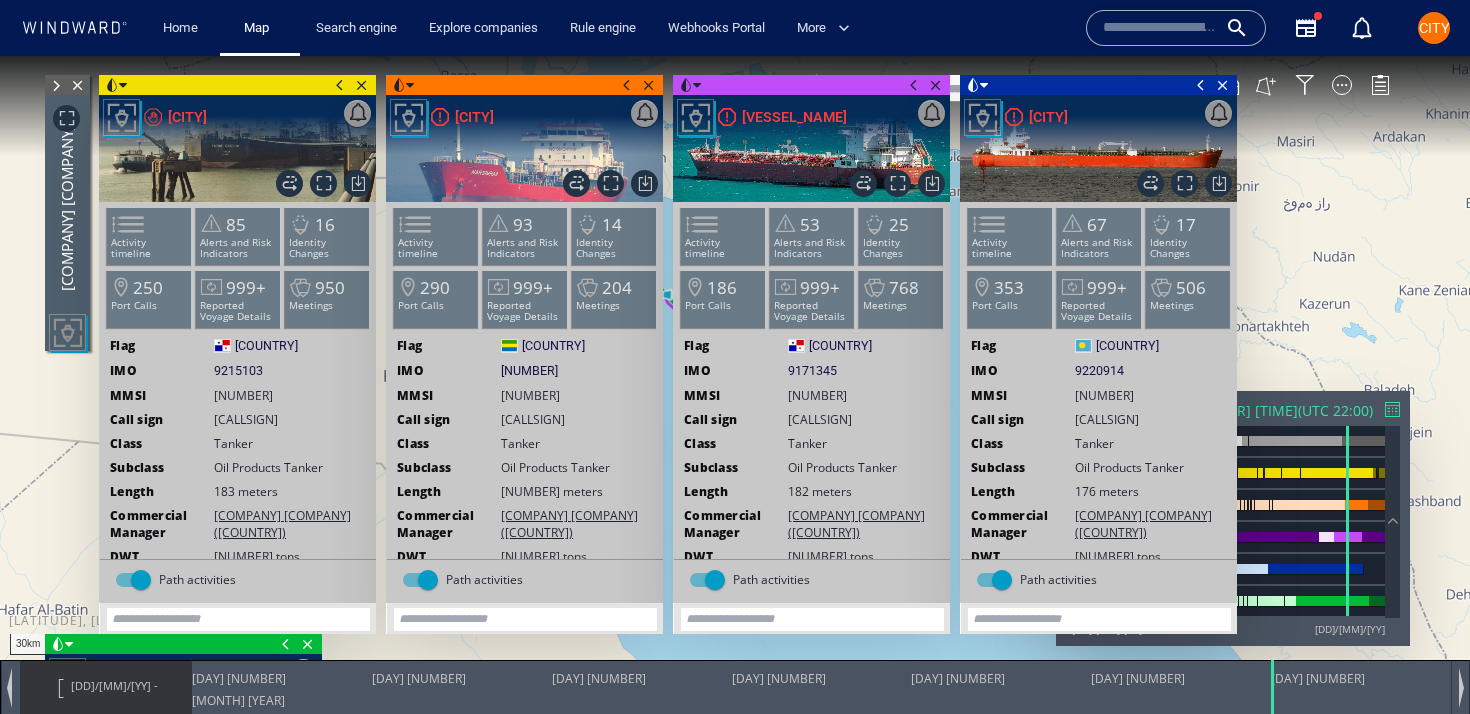 click at bounding box center [340, 85] 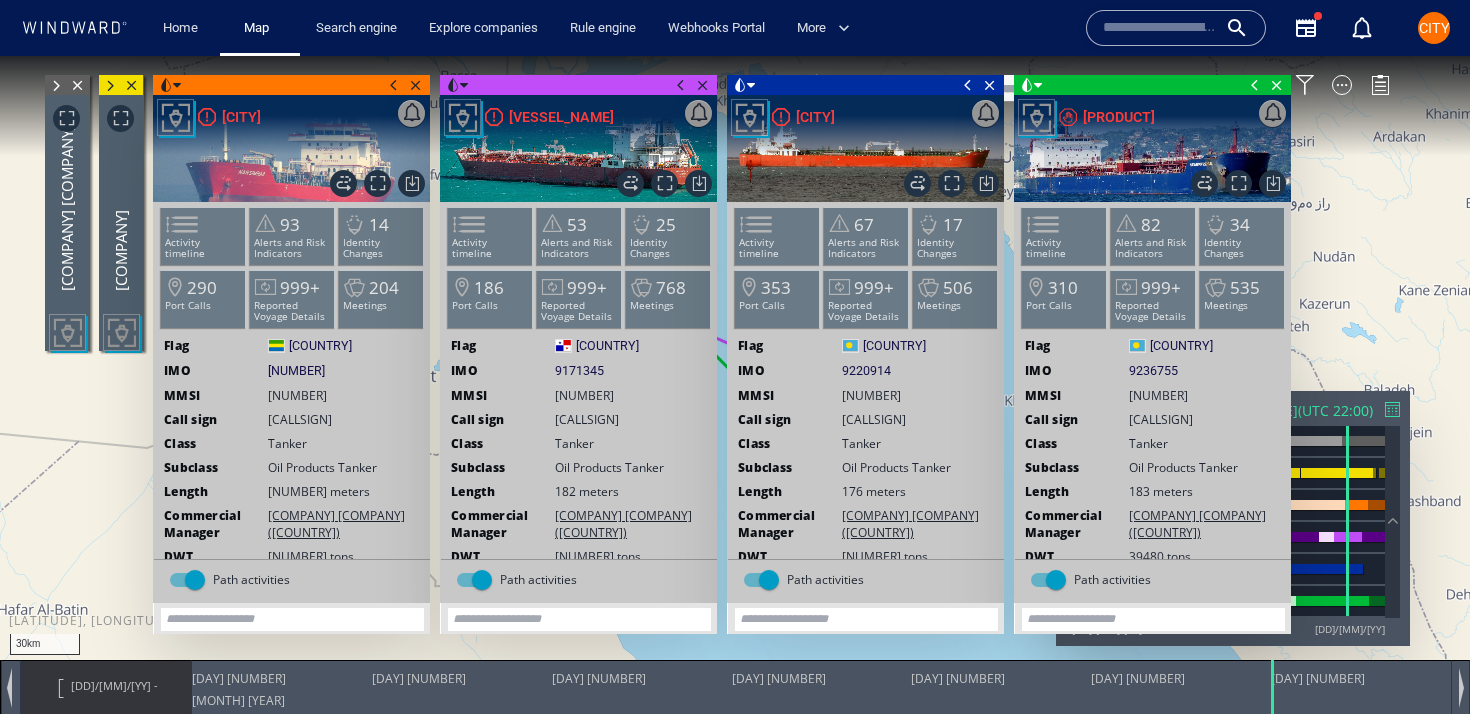 click at bounding box center [394, 85] 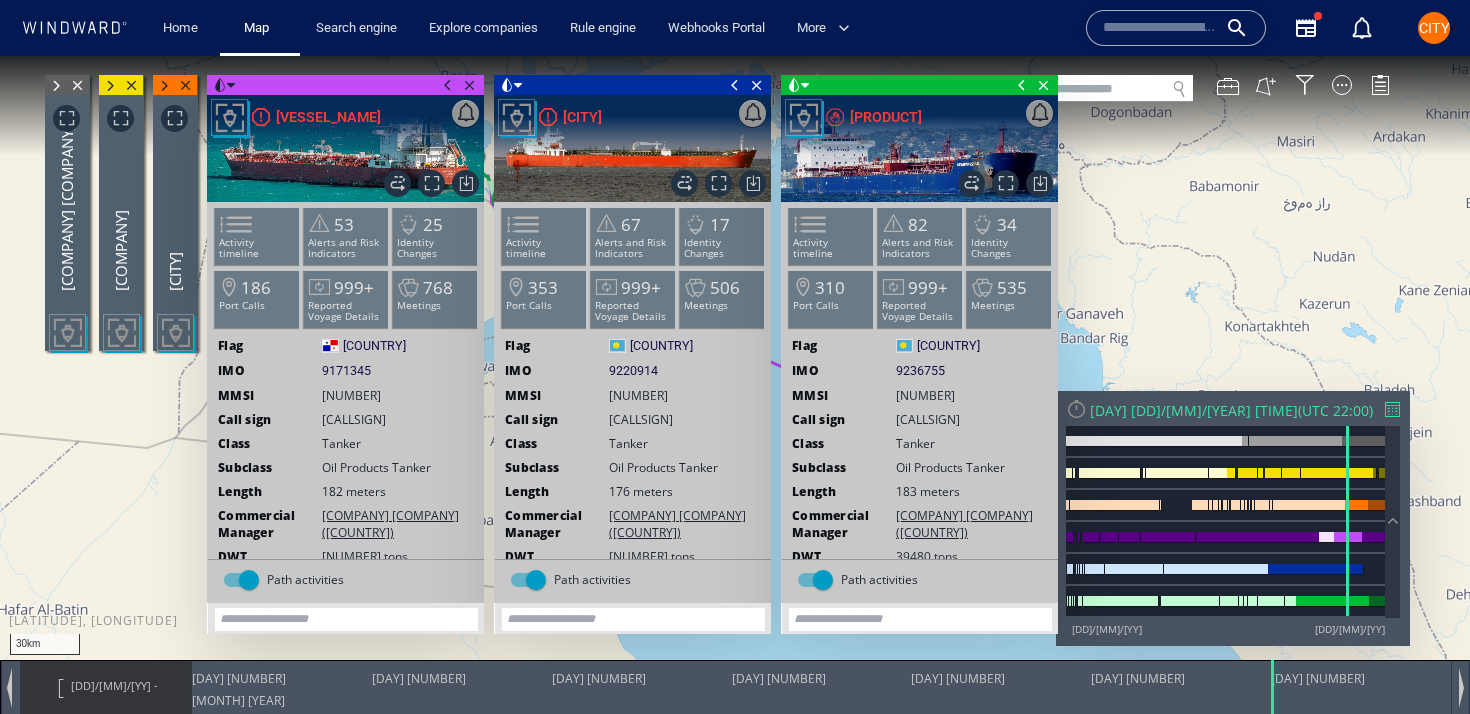 click at bounding box center [448, 85] 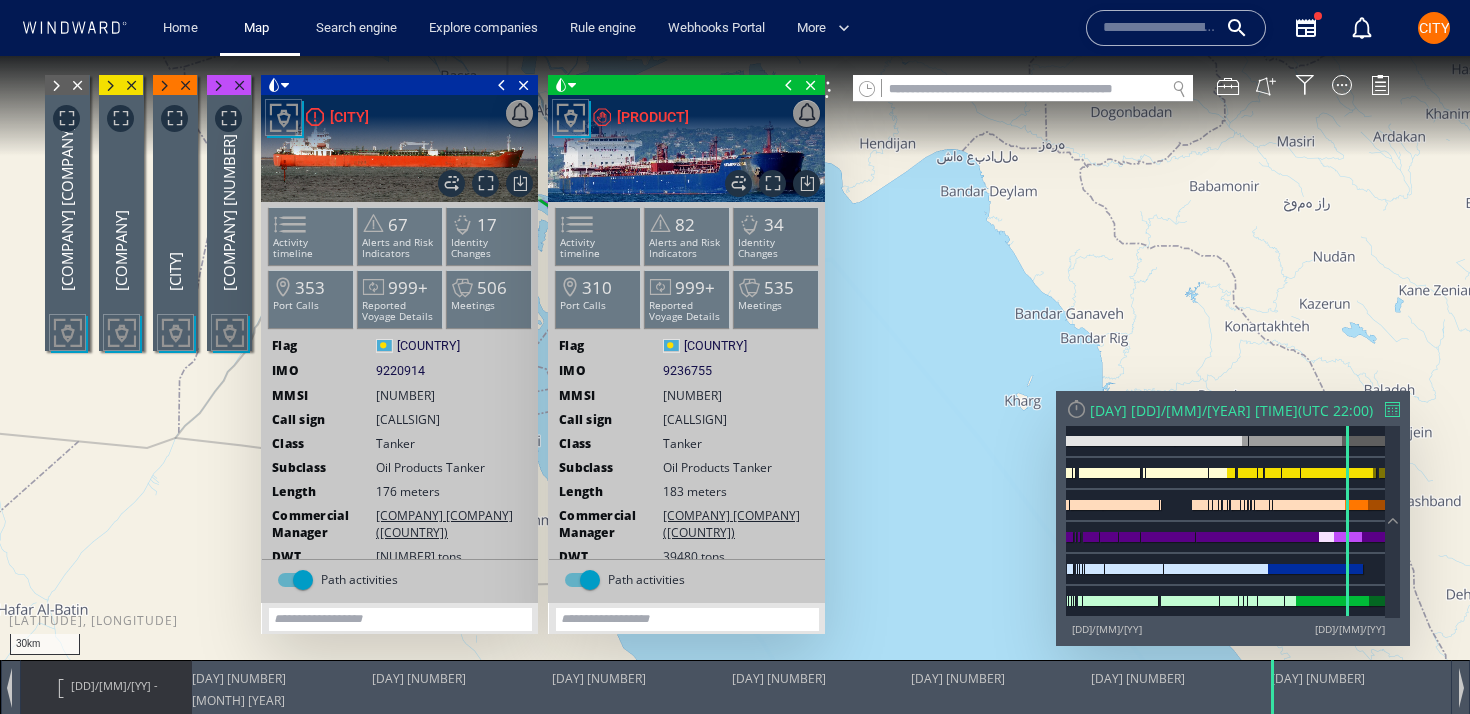 click at bounding box center [502, 85] 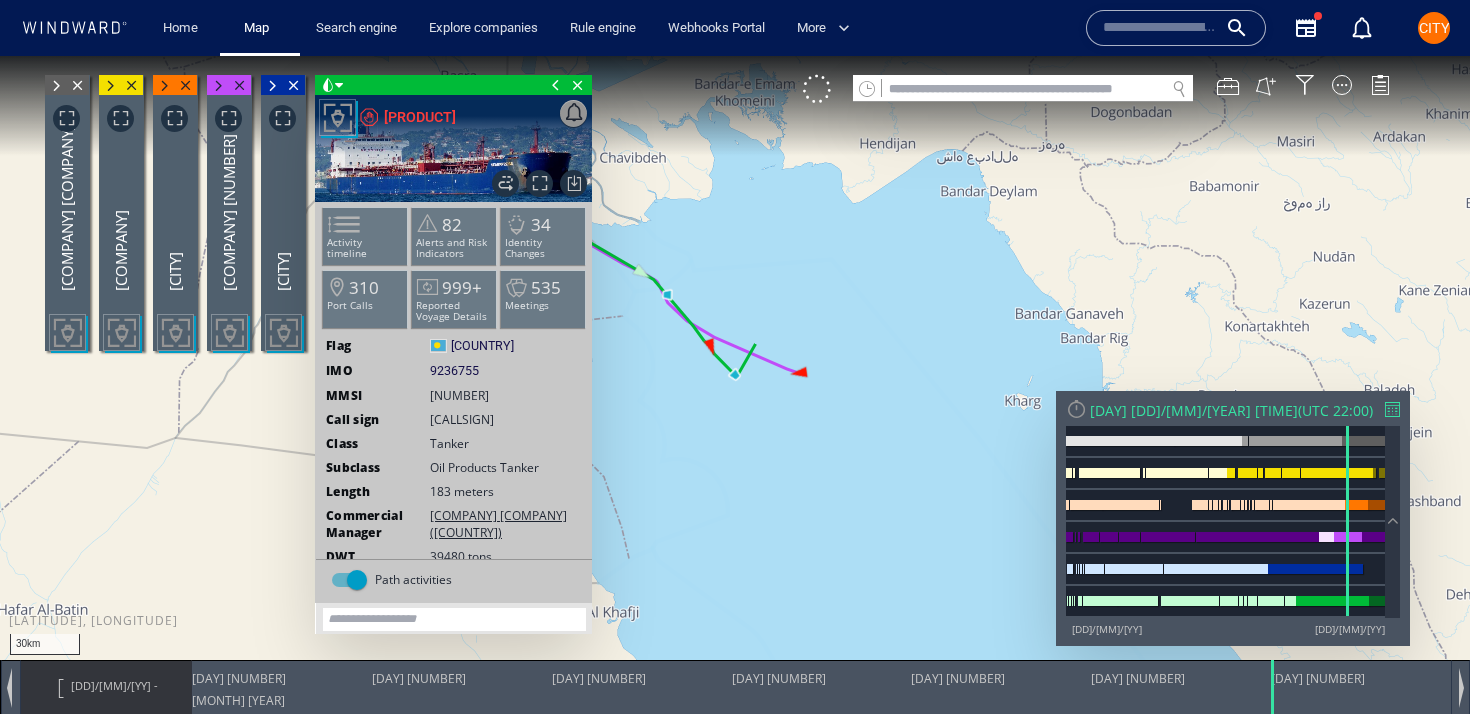 click at bounding box center (556, 85) 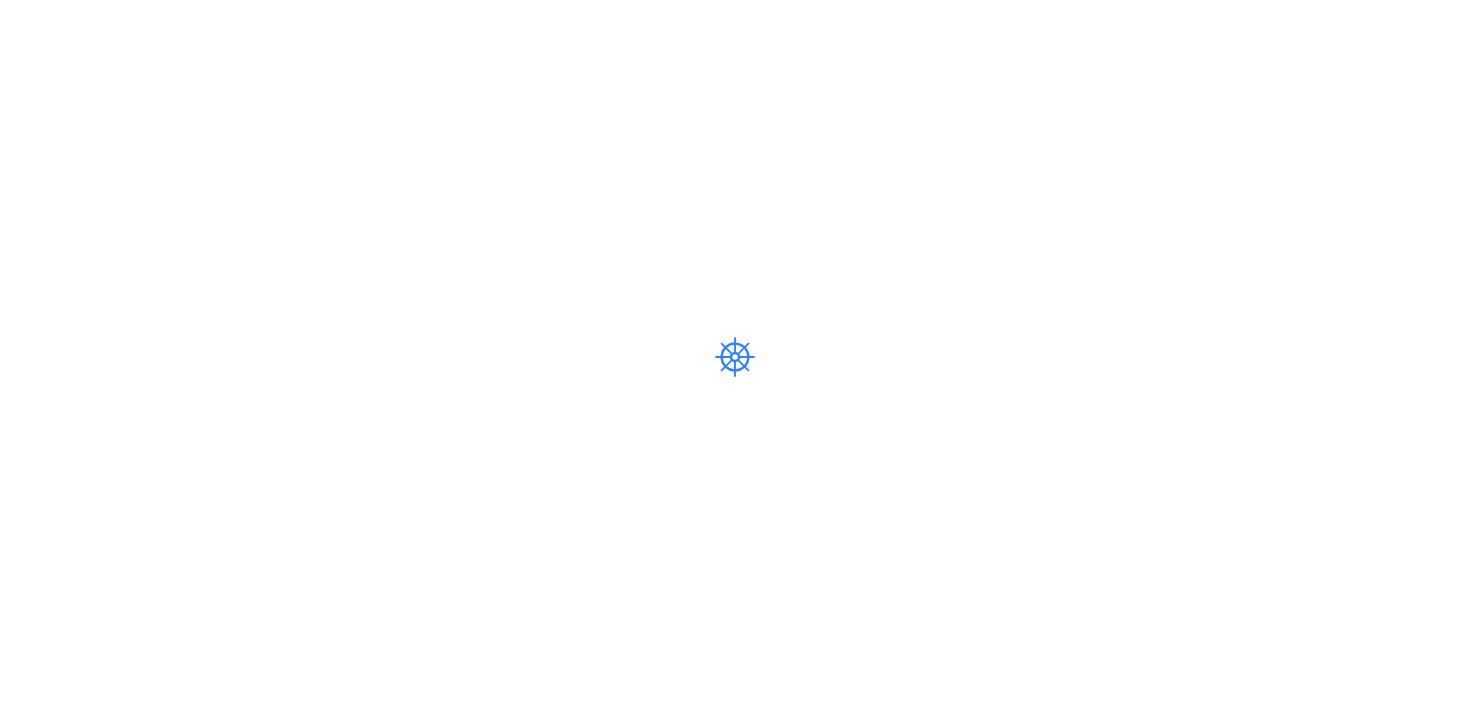 scroll, scrollTop: 0, scrollLeft: 0, axis: both 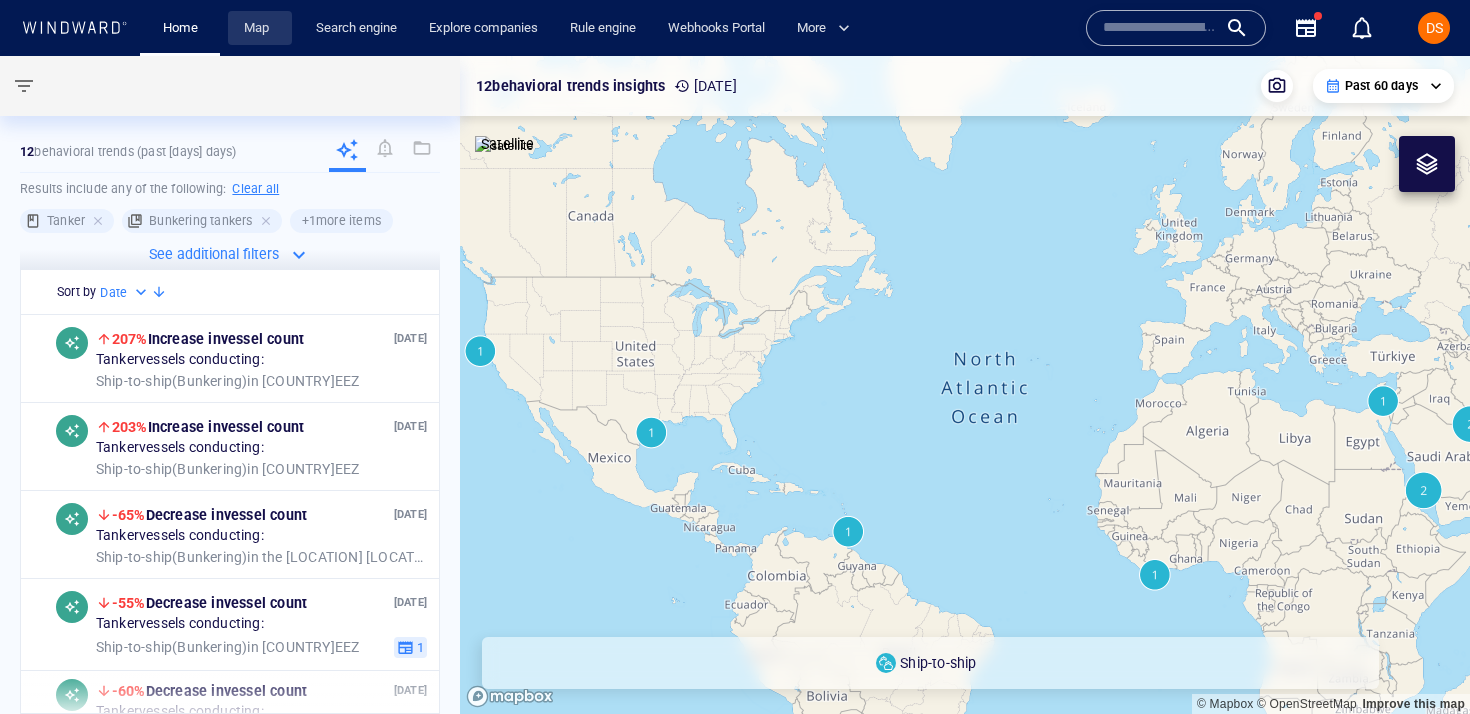 click on "Map" at bounding box center [260, 28] 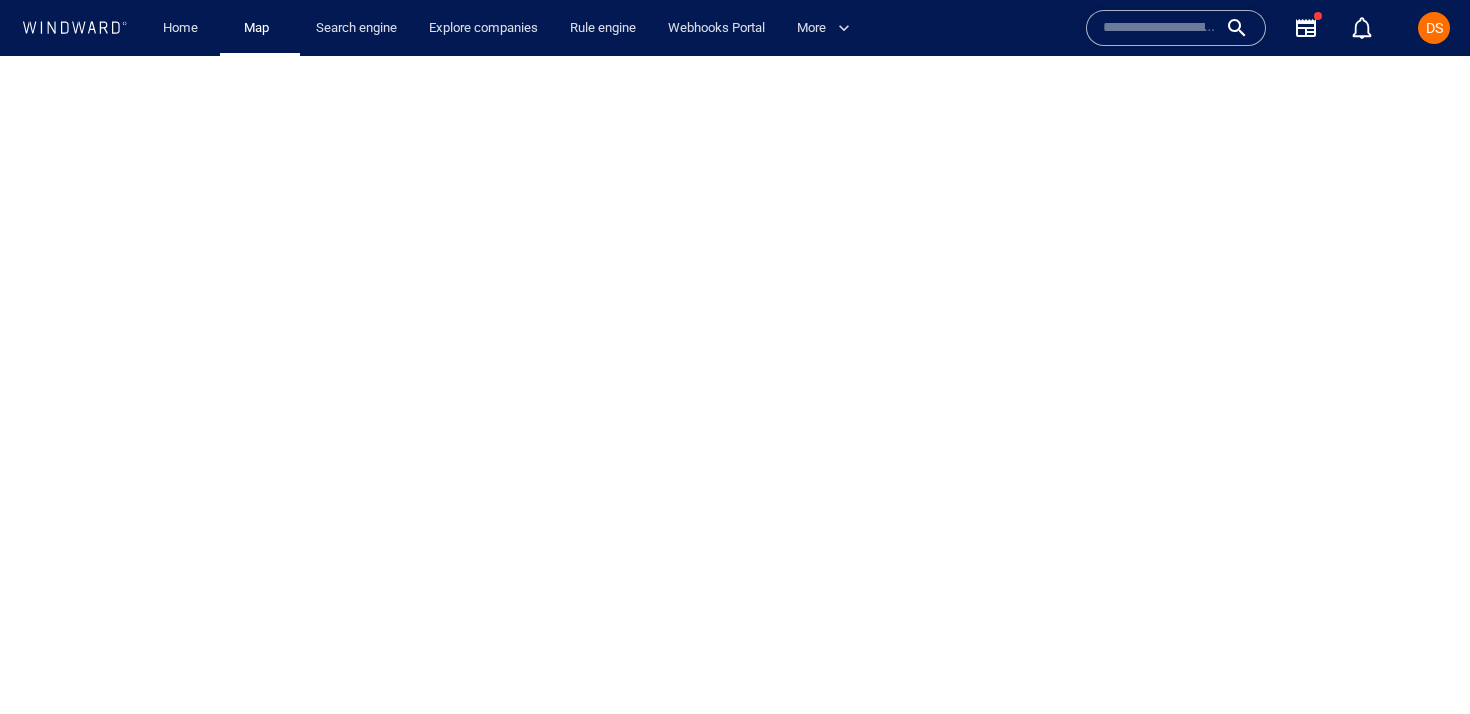 scroll, scrollTop: 0, scrollLeft: 0, axis: both 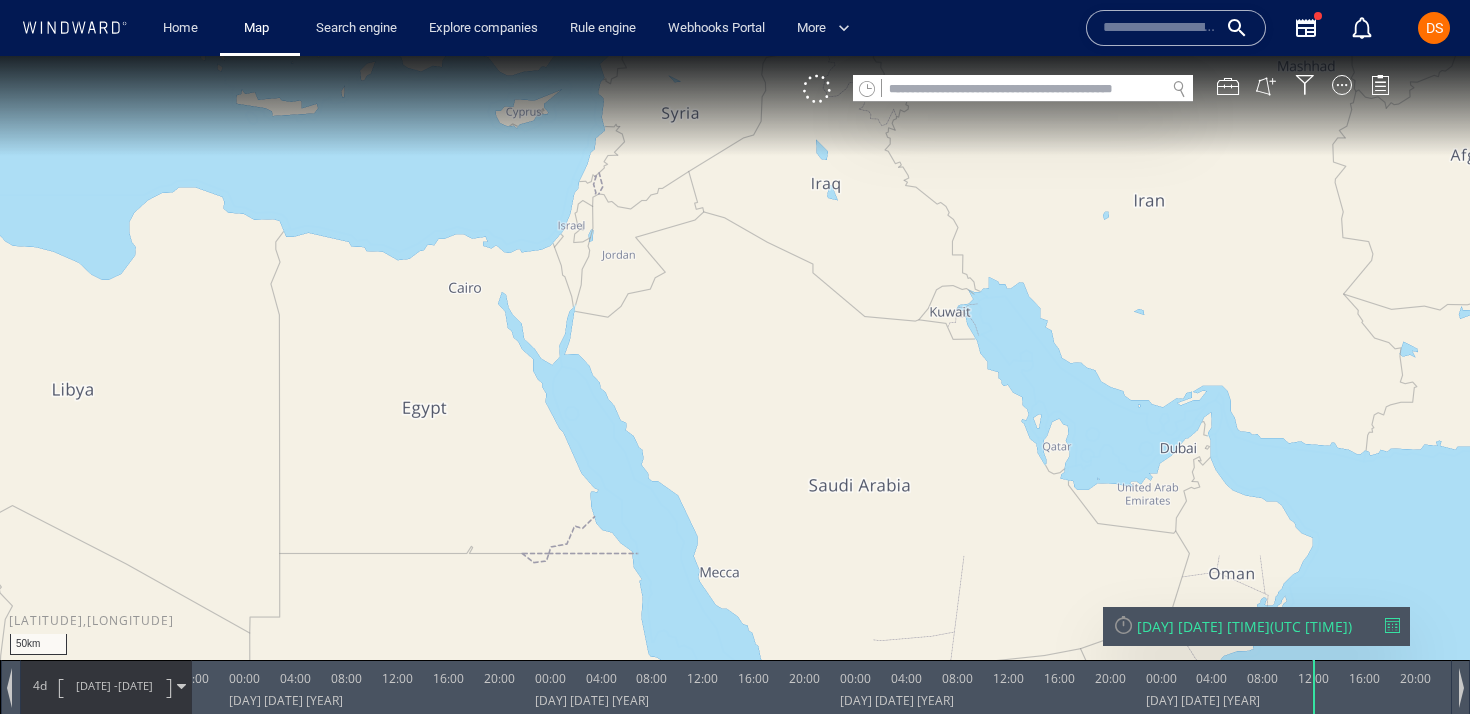 drag, startPoint x: 1203, startPoint y: 453, endPoint x: 867, endPoint y: 281, distance: 377.46524 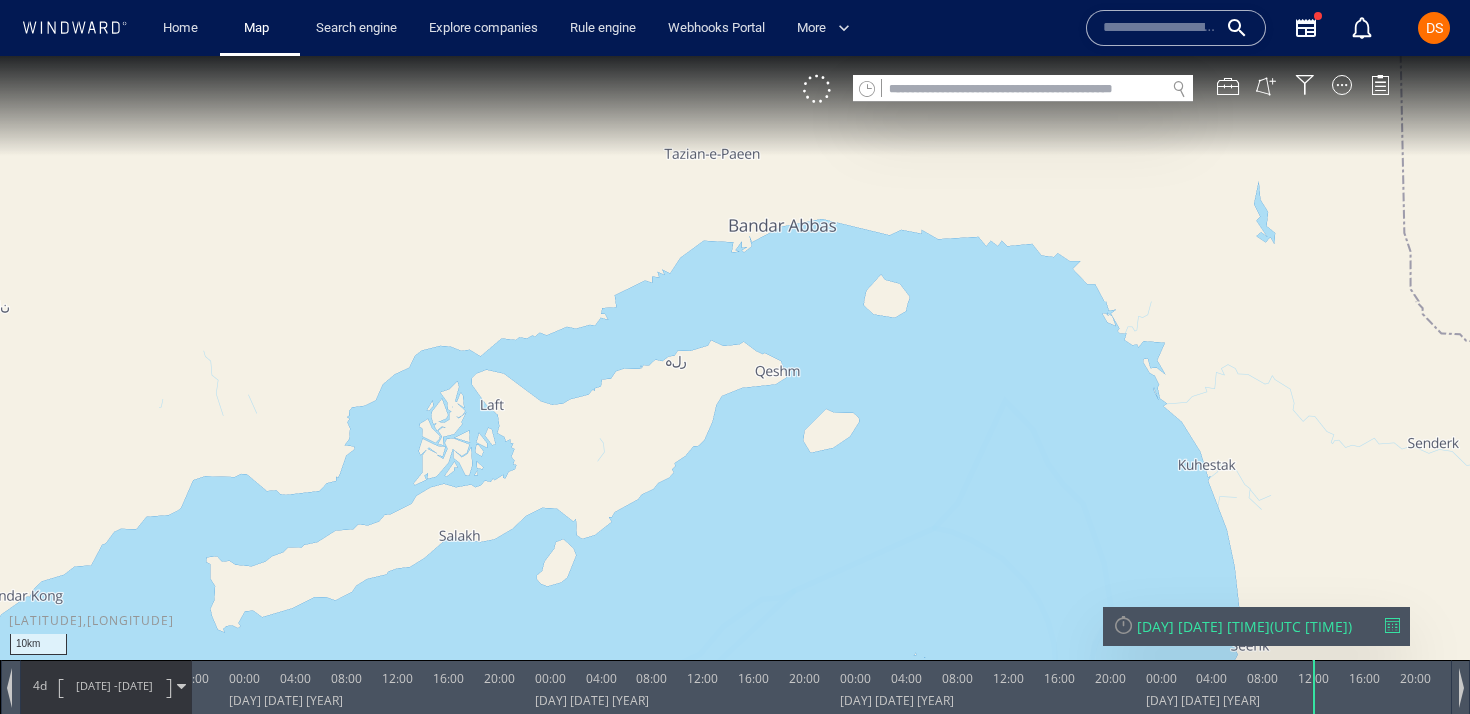 drag, startPoint x: 815, startPoint y: 212, endPoint x: 884, endPoint y: 251, distance: 79.25907 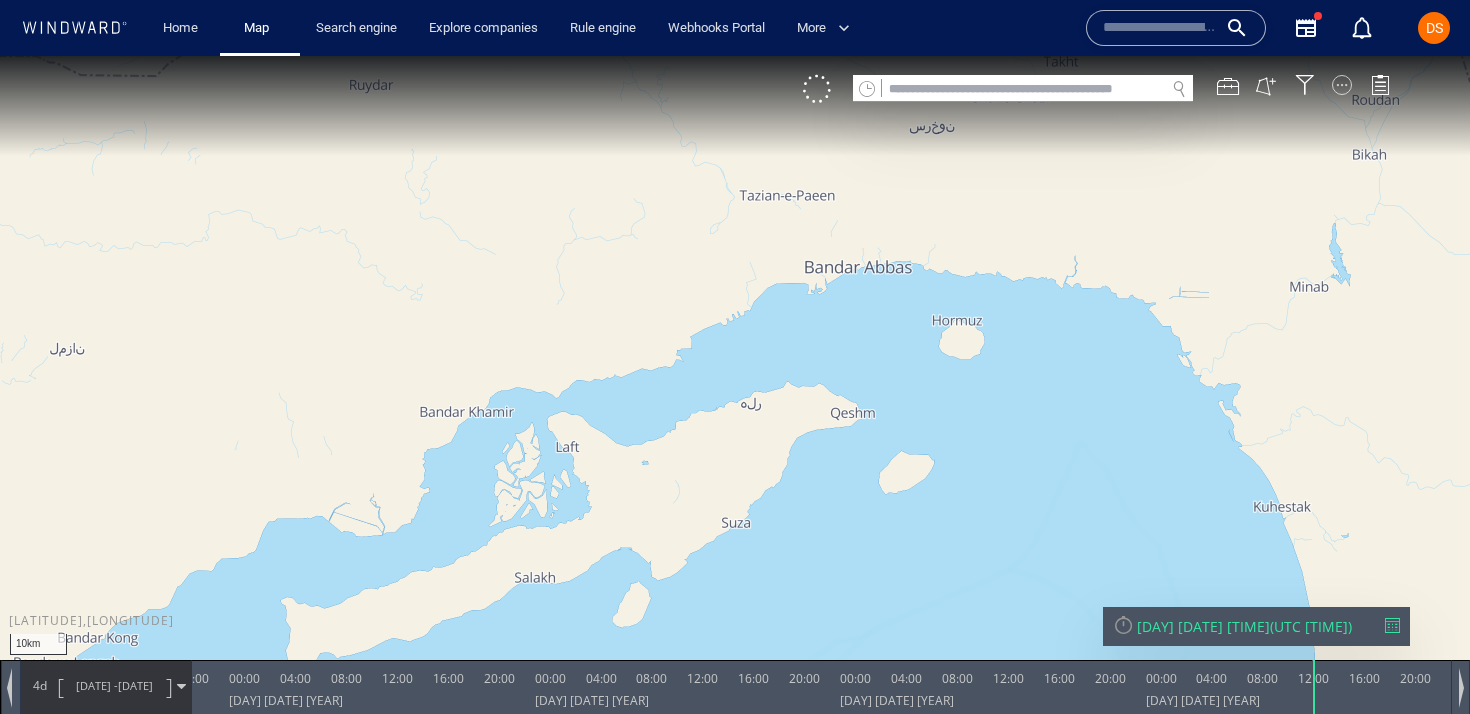 click at bounding box center [1342, 85] 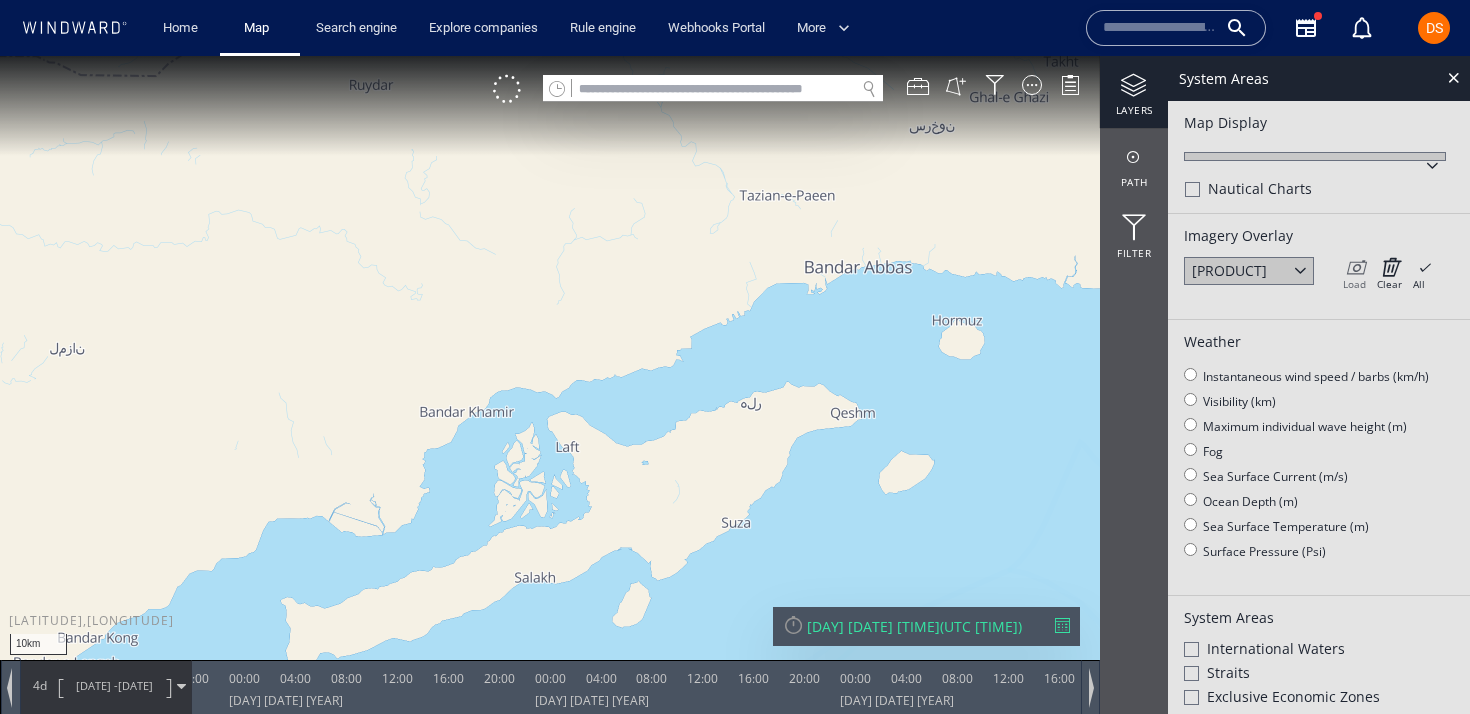 click 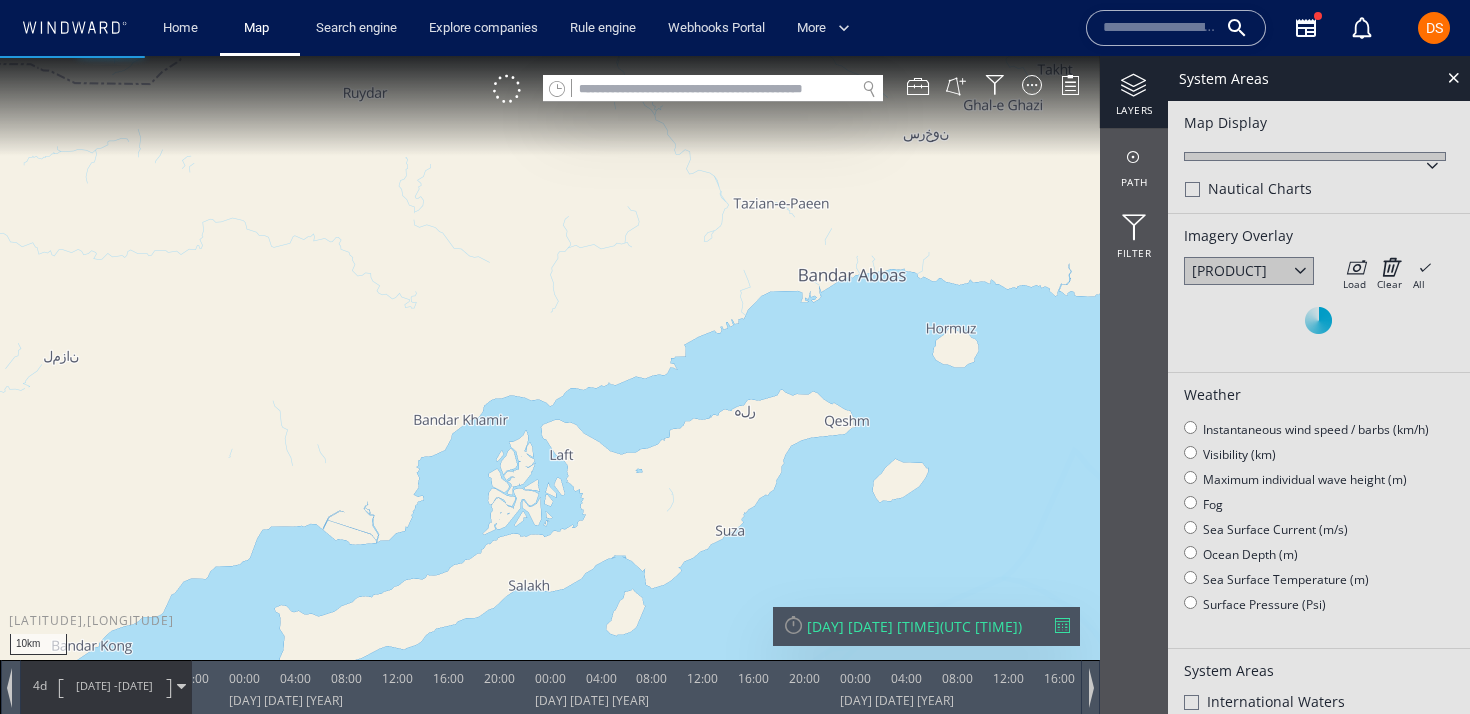 drag, startPoint x: 942, startPoint y: 255, endPoint x: 793, endPoint y: 393, distance: 203.08865 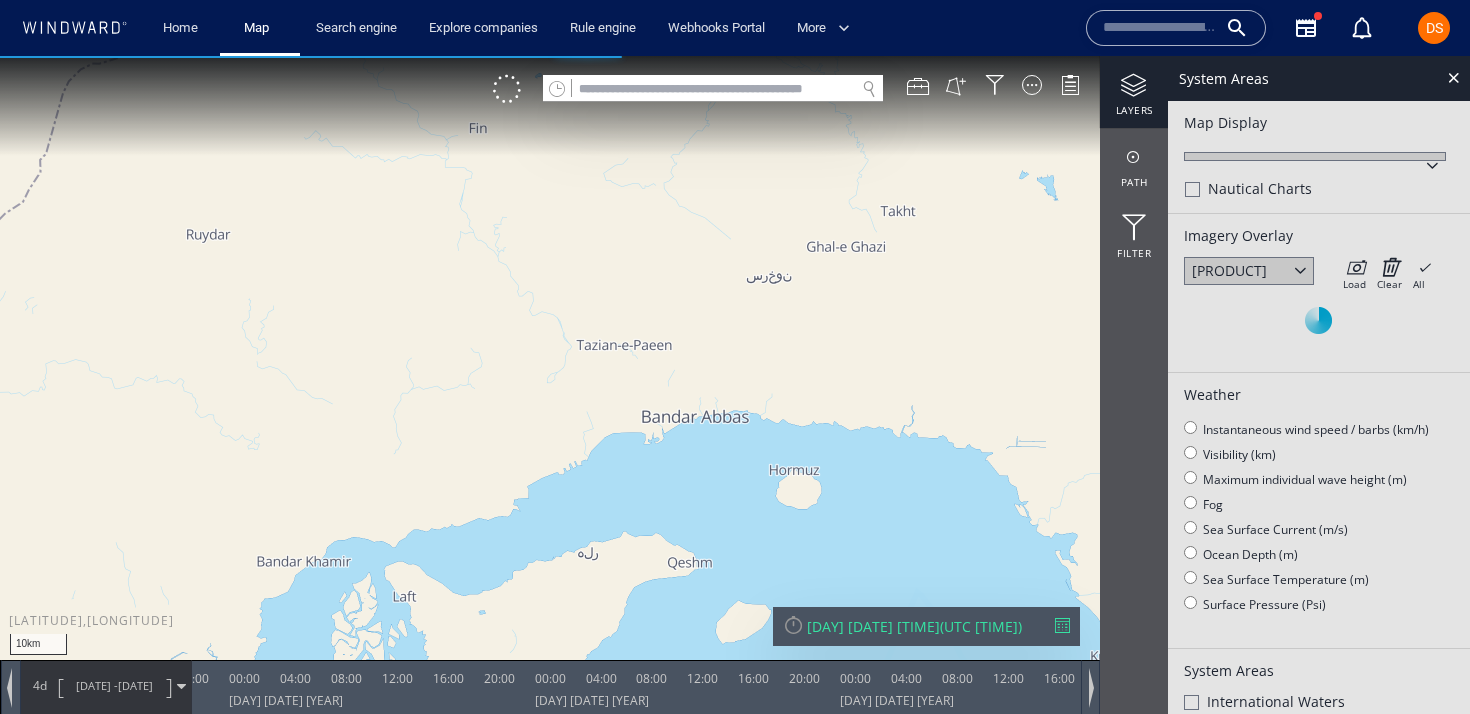 click 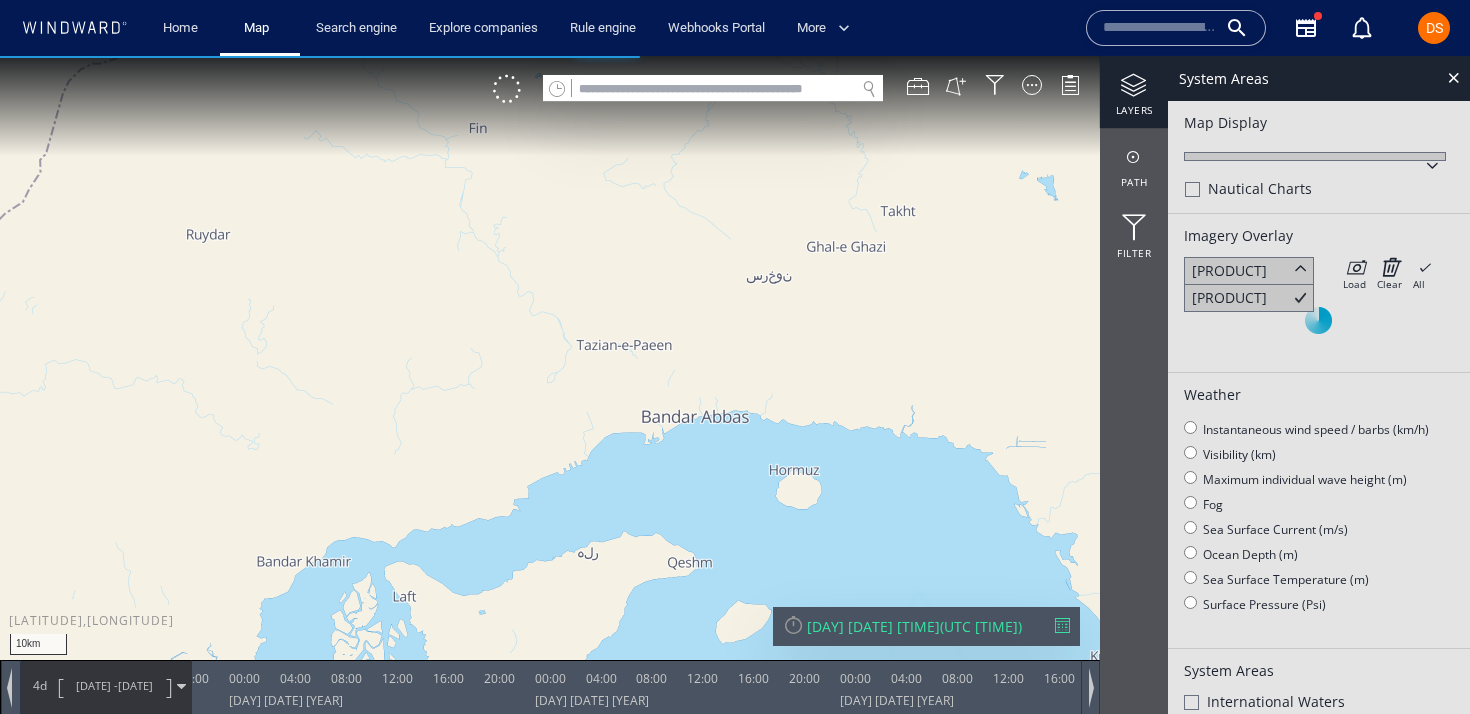 click 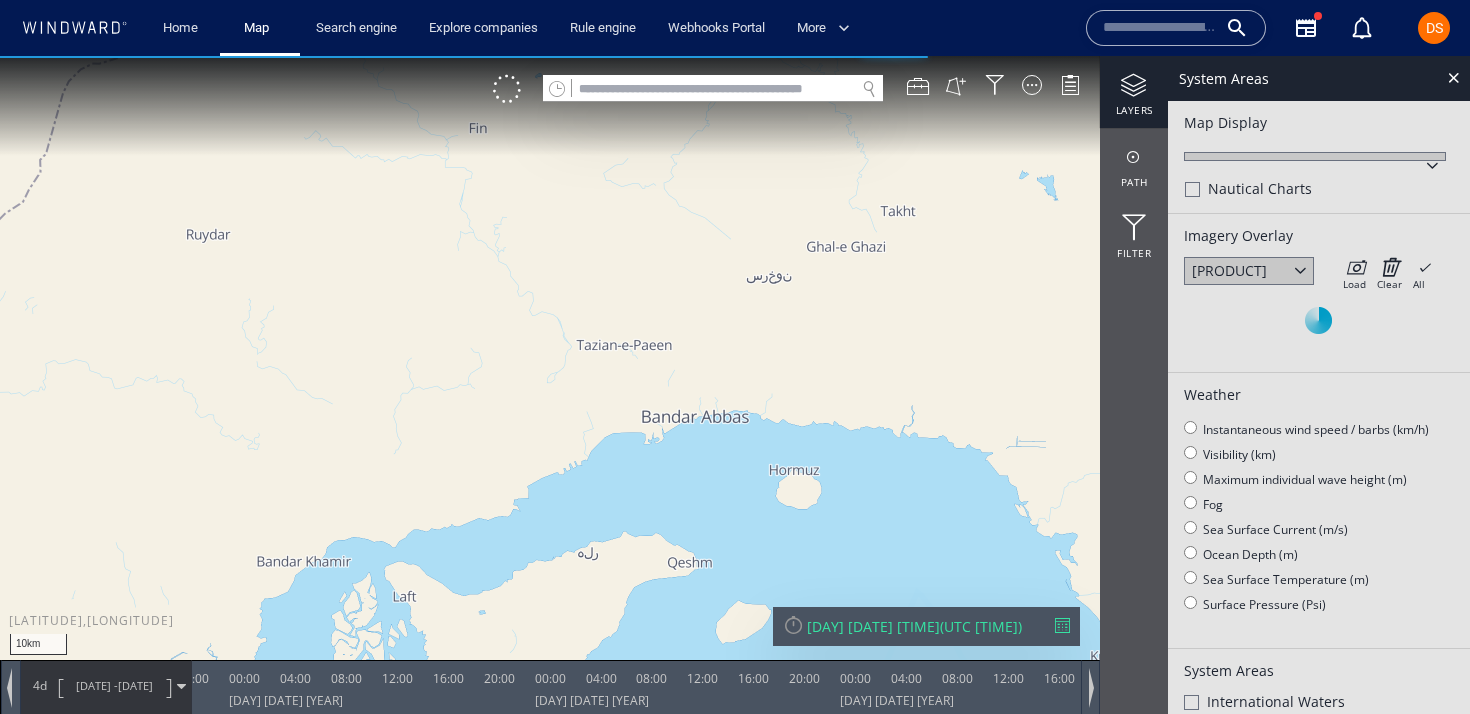 click on "[DAY] [DATE] [TIME] ( UTC [TIME] )" at bounding box center [926, 626] 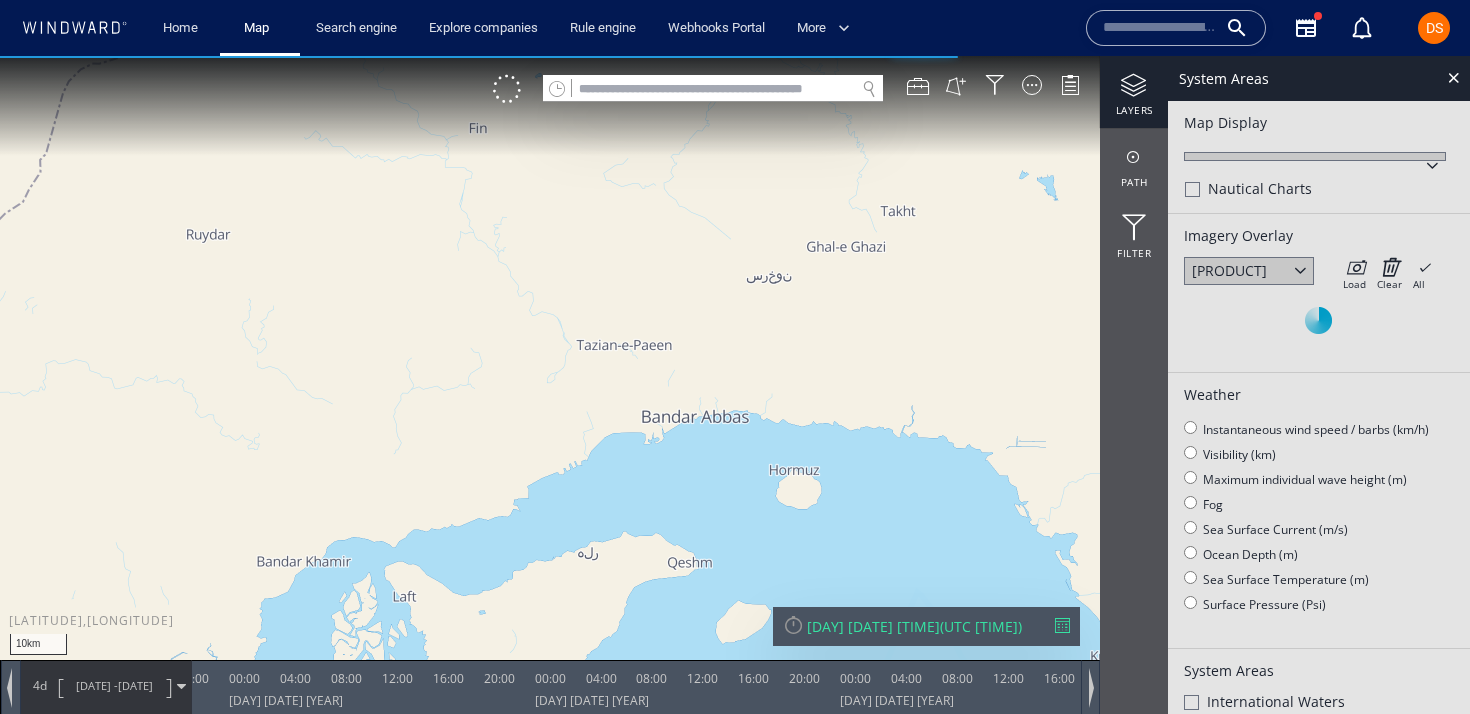 click at bounding box center (1062, 625) 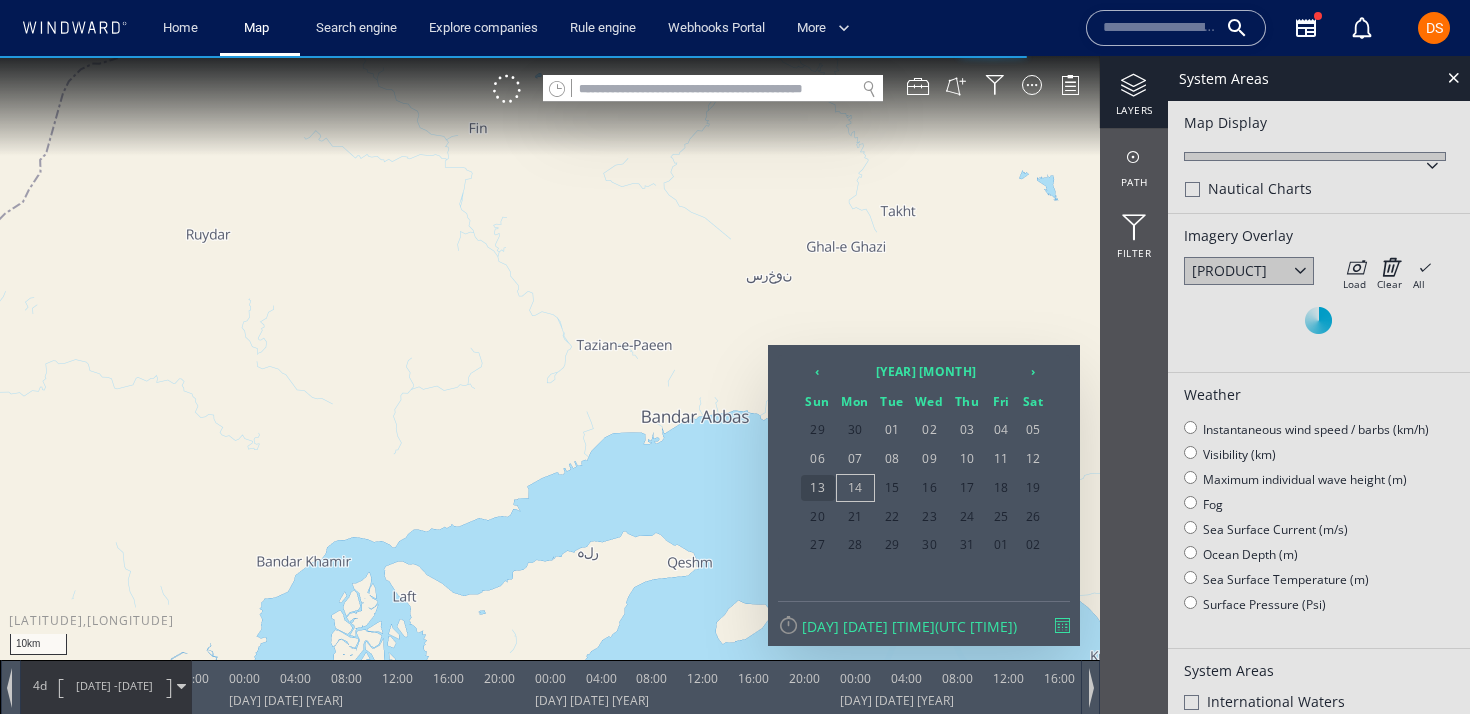 click on "13" at bounding box center (818, 488) 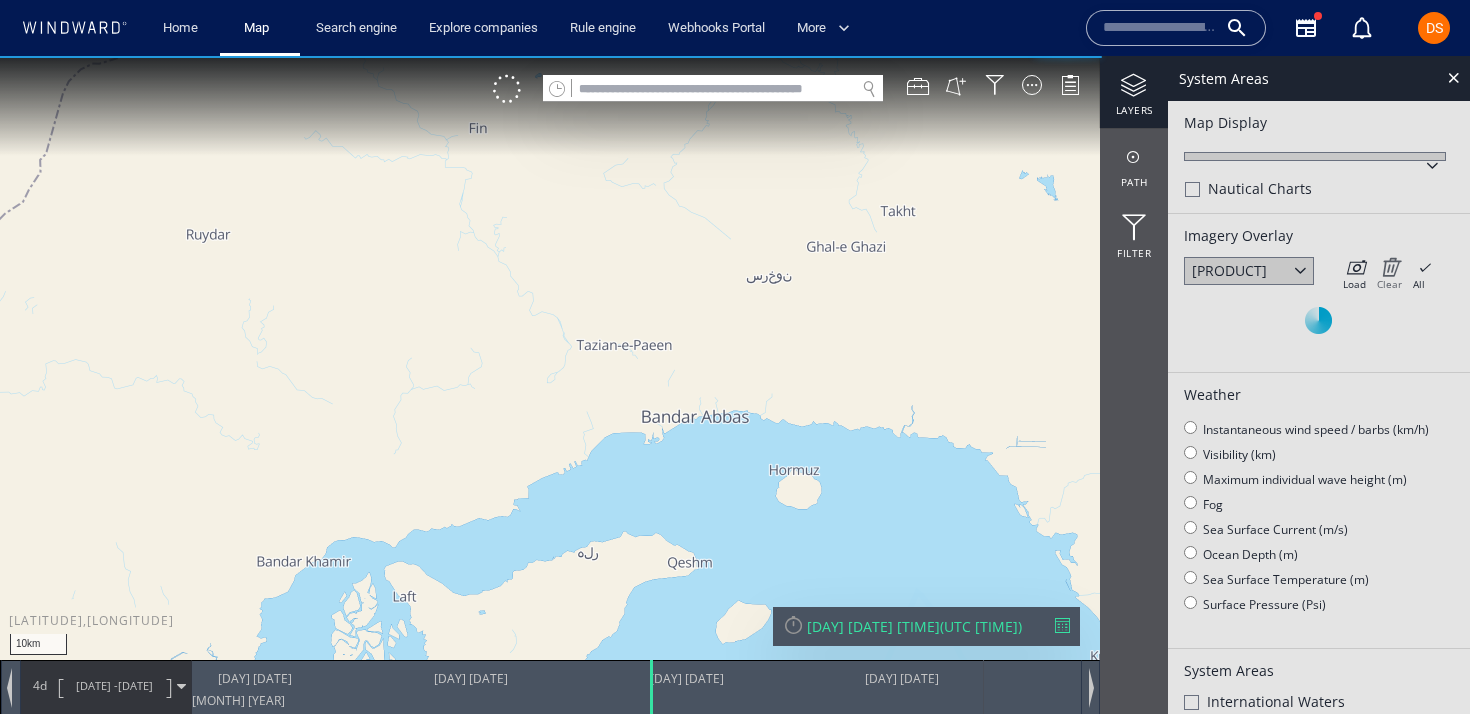 click on "Clear" 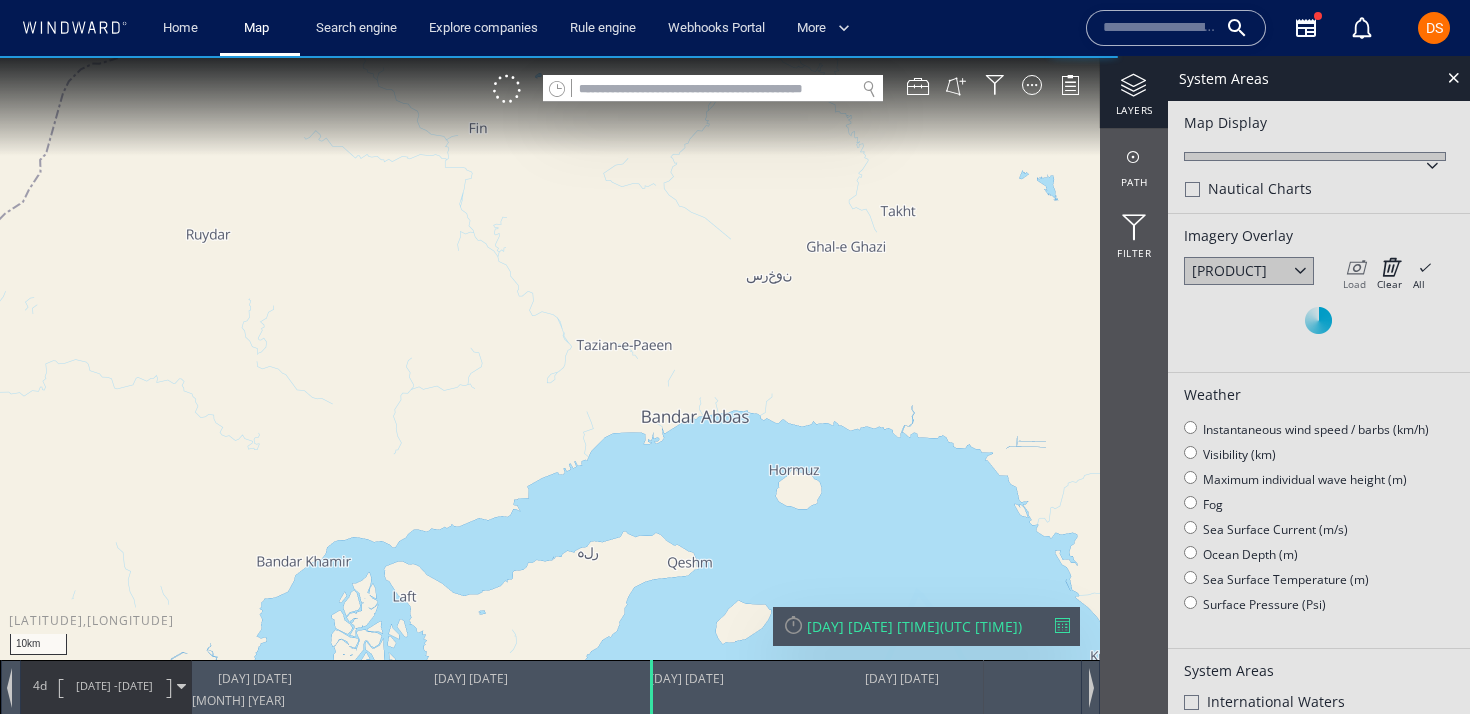click on "Load" 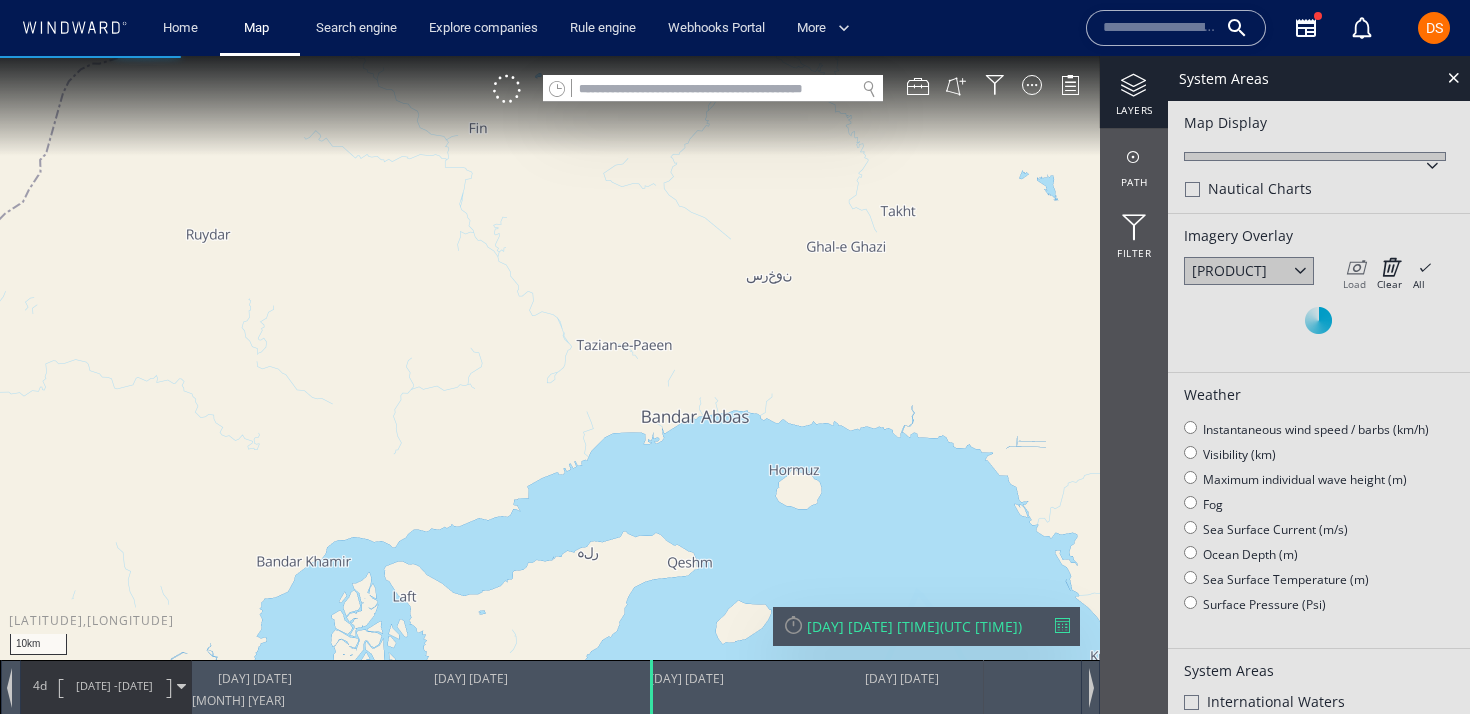 click 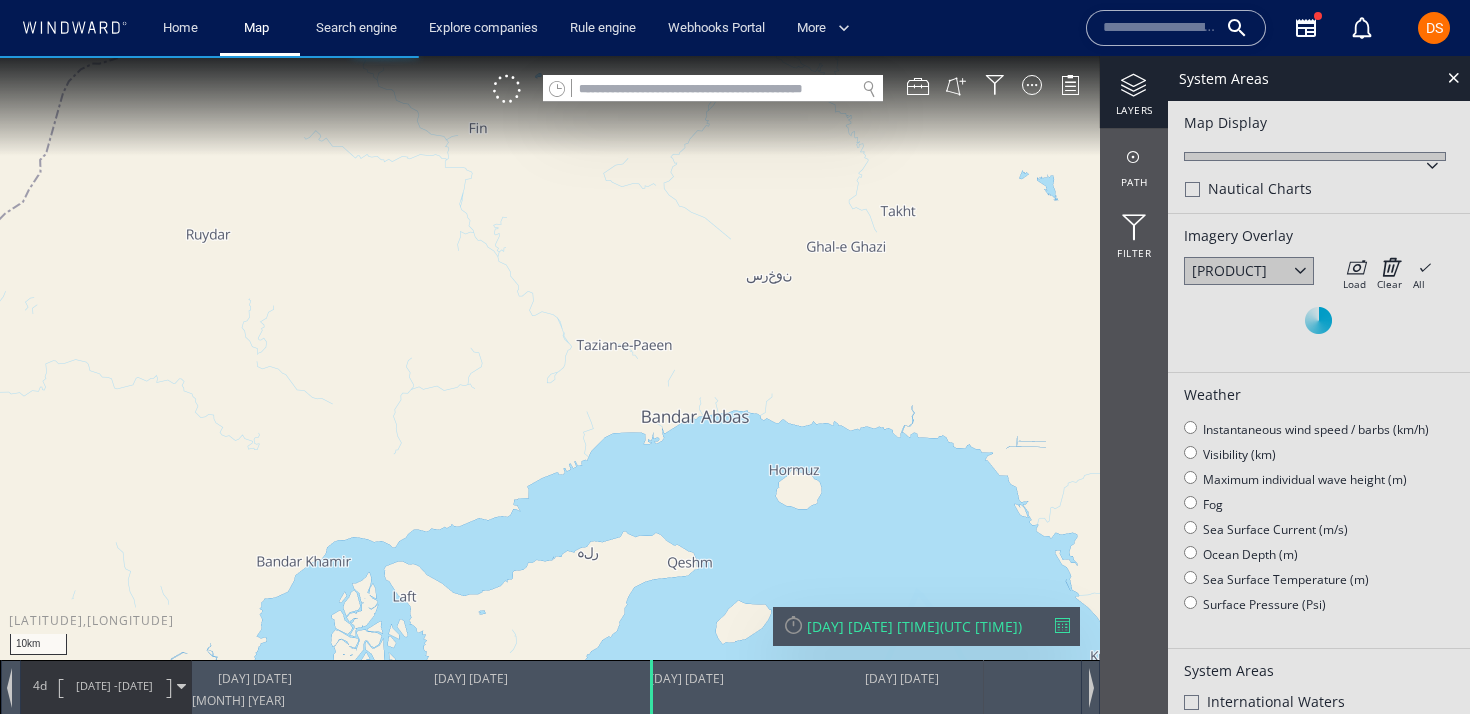 click at bounding box center [1062, 625] 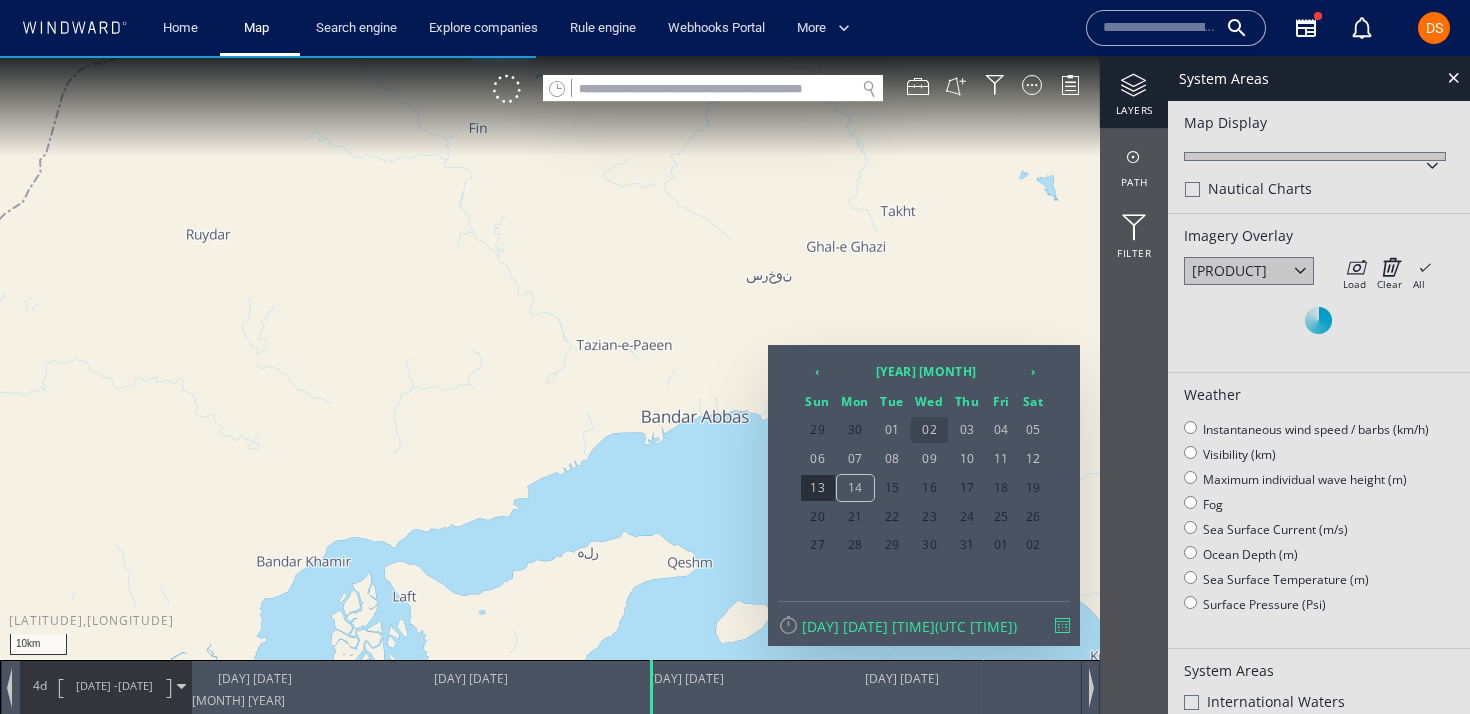 click on "02" at bounding box center [930, 430] 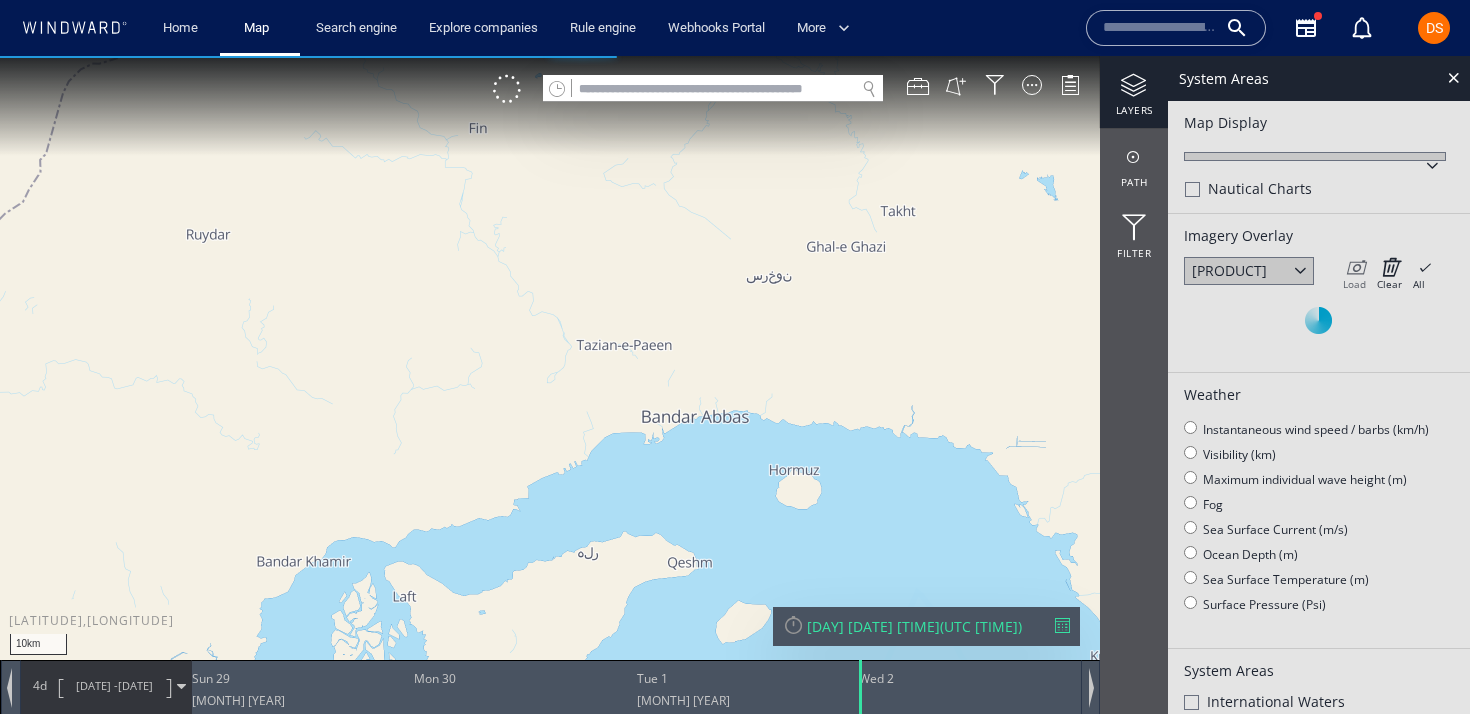 click 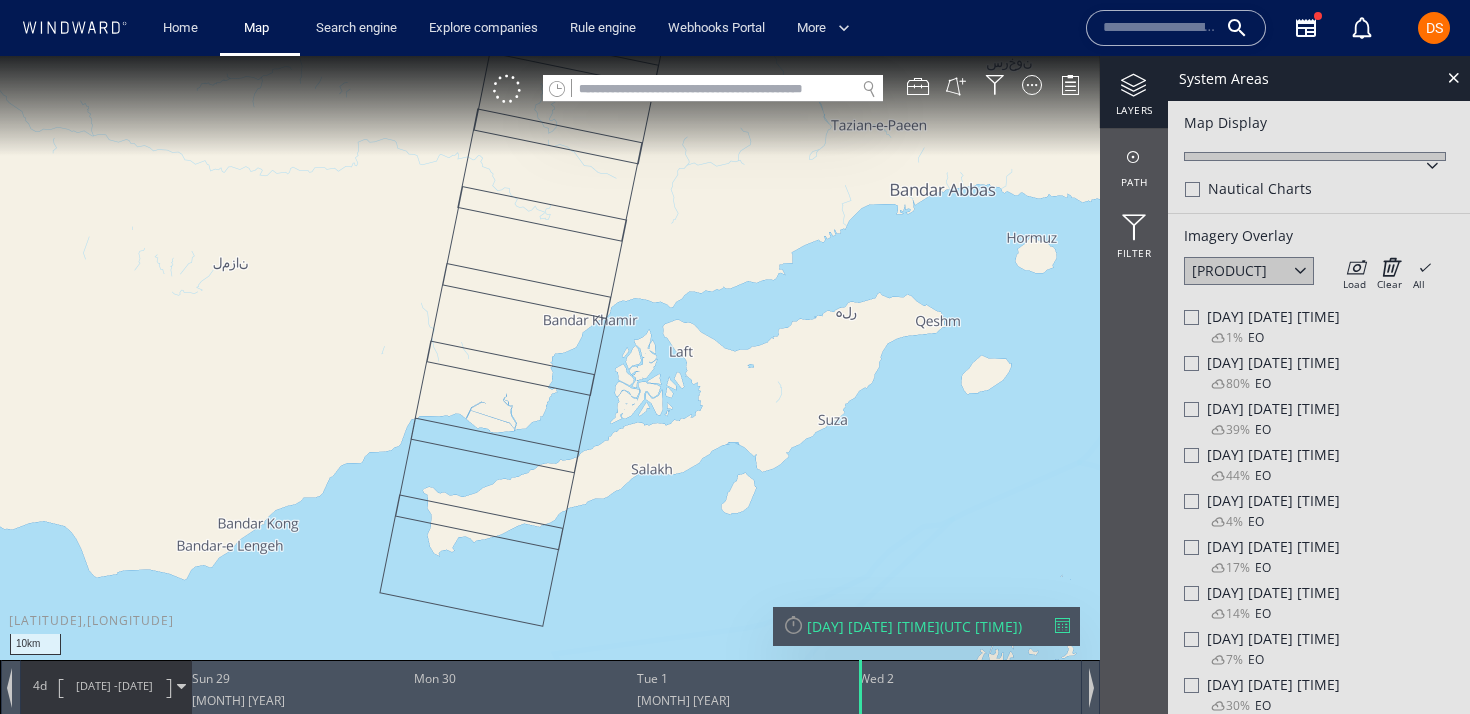 drag, startPoint x: 520, startPoint y: 528, endPoint x: 886, endPoint y: 235, distance: 468.83365 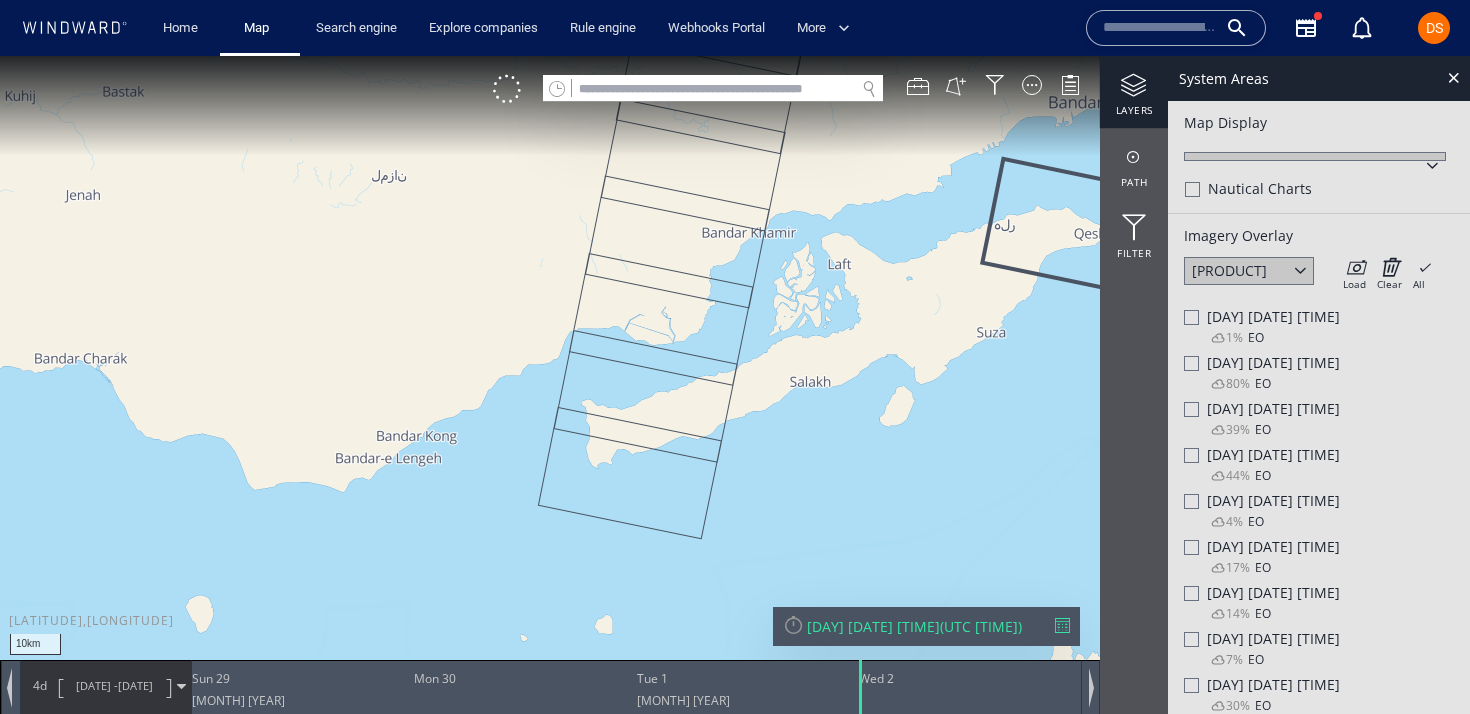 click 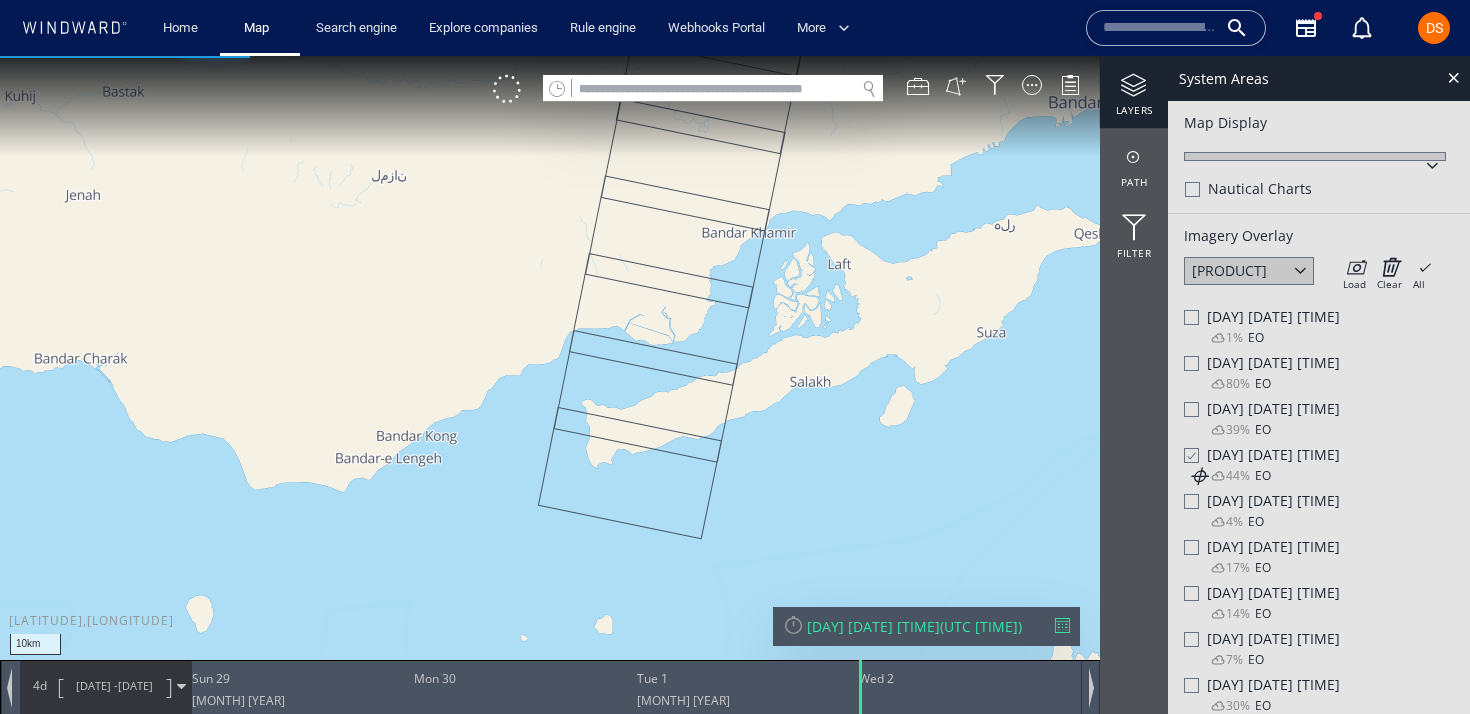 drag, startPoint x: 931, startPoint y: 425, endPoint x: 689, endPoint y: 444, distance: 242.74472 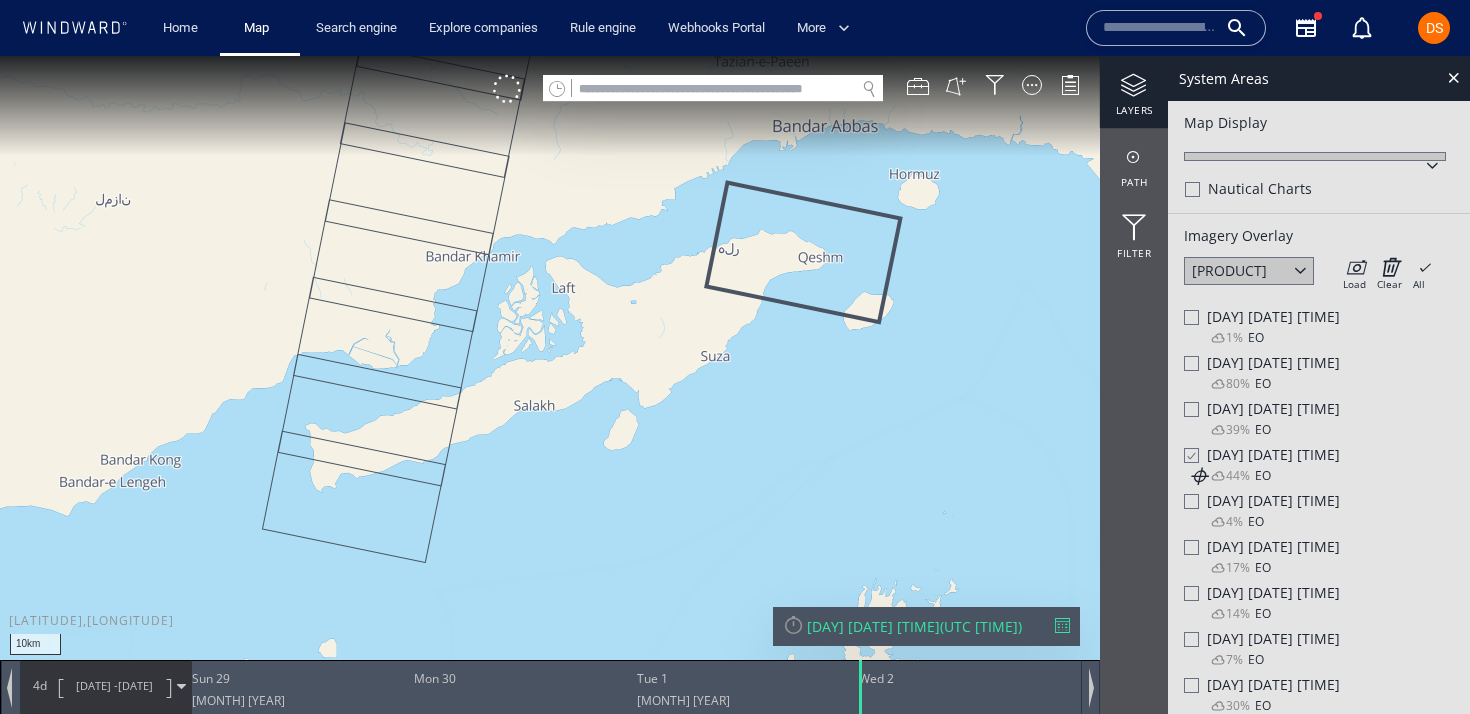 click 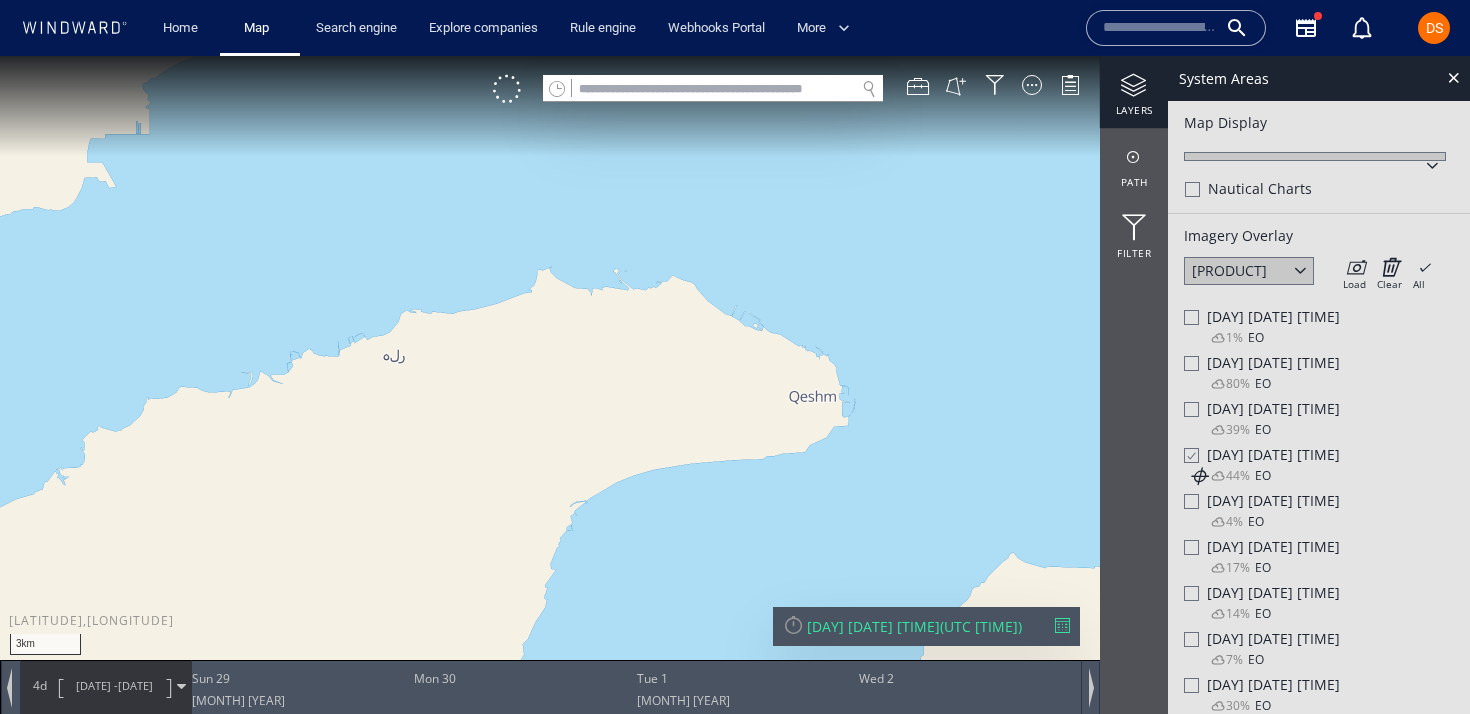 drag, startPoint x: 725, startPoint y: 440, endPoint x: 523, endPoint y: 430, distance: 202.24738 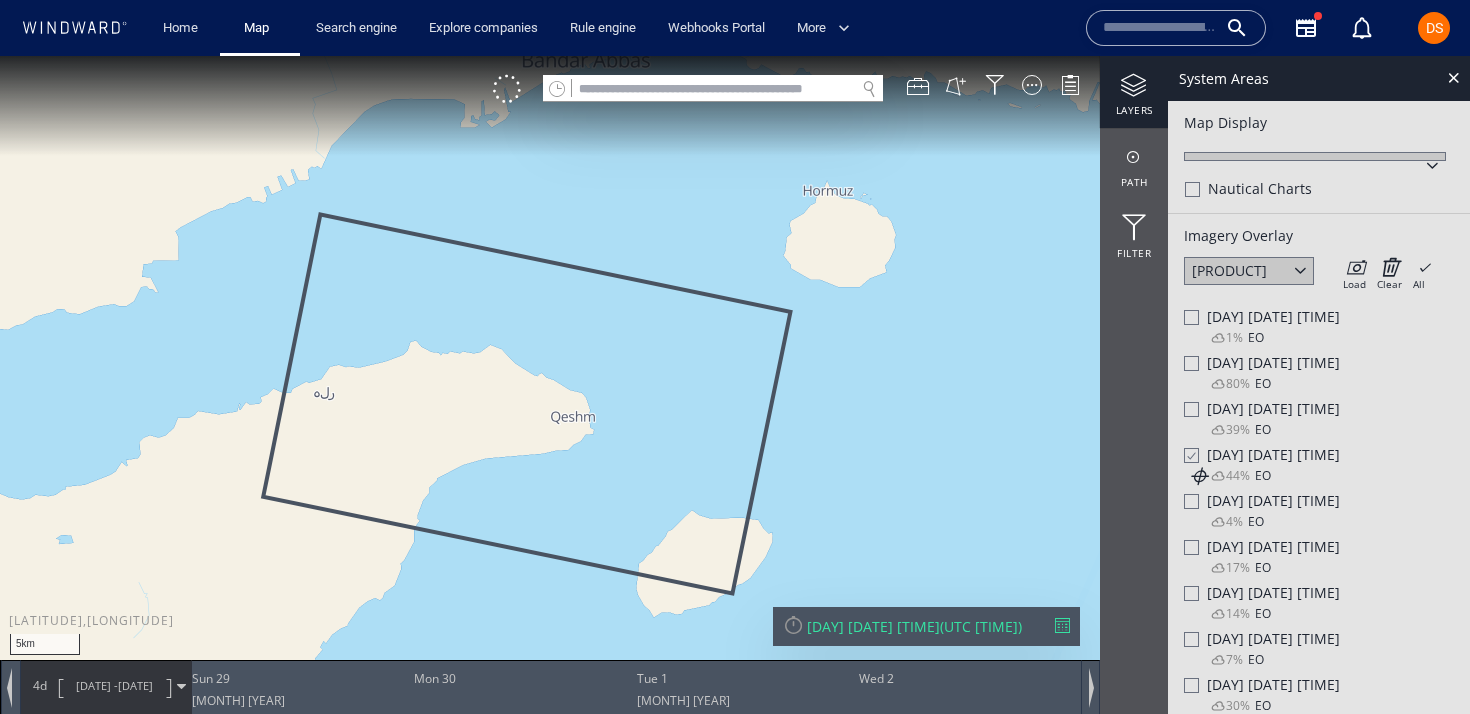 click 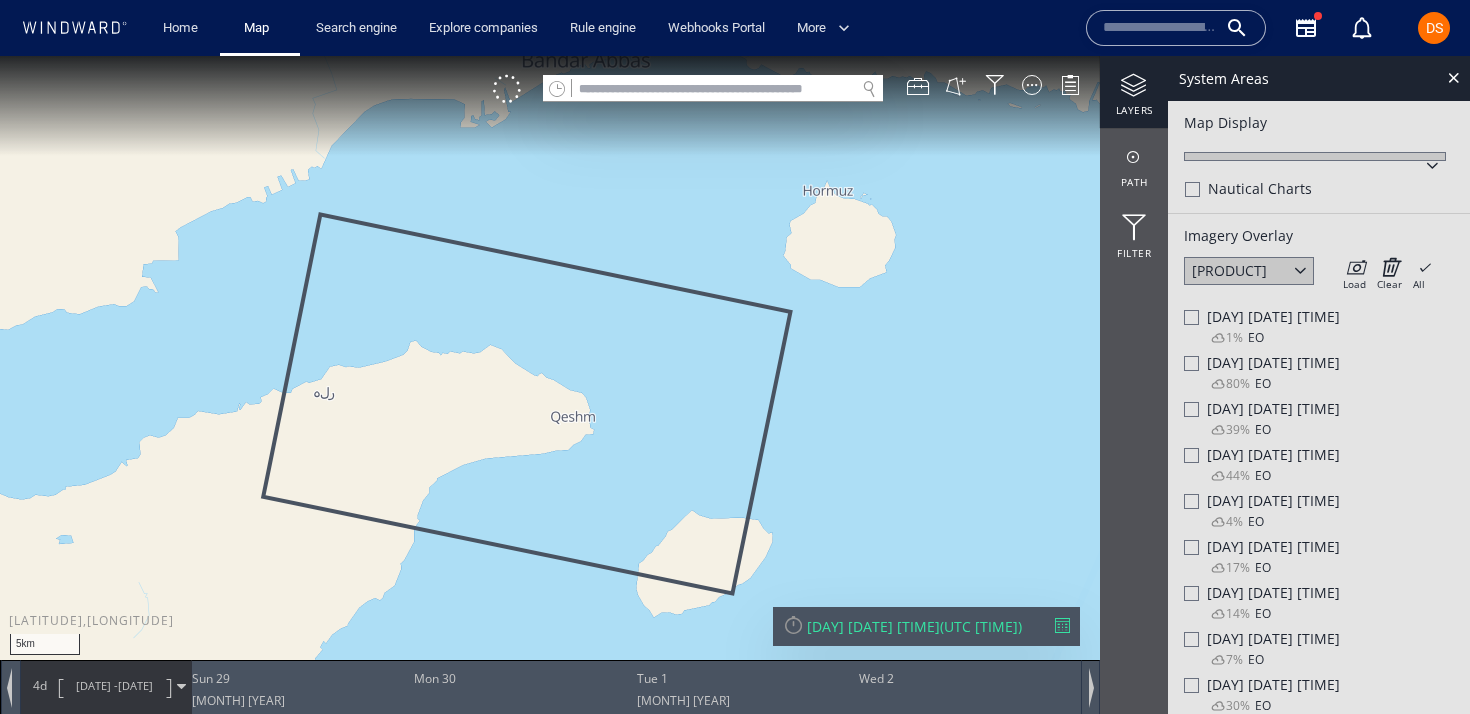click 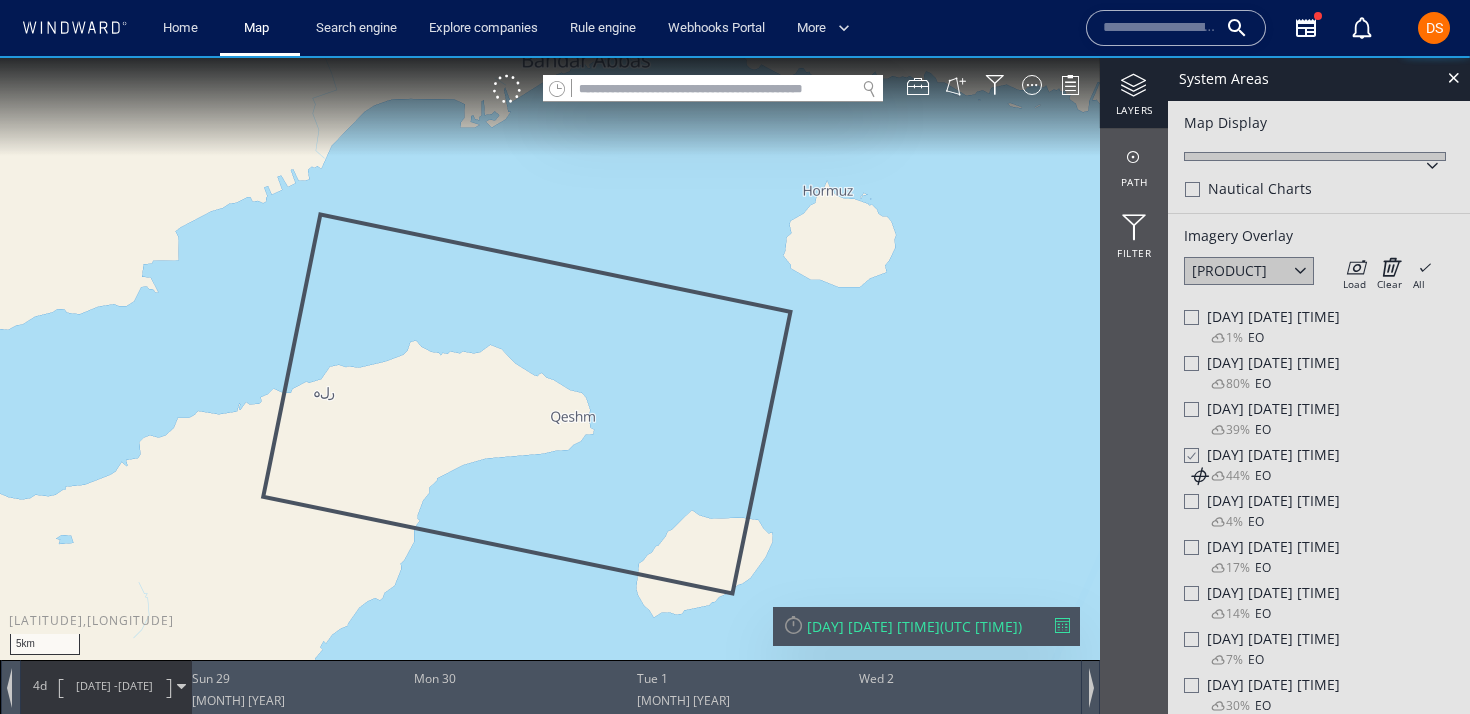 click 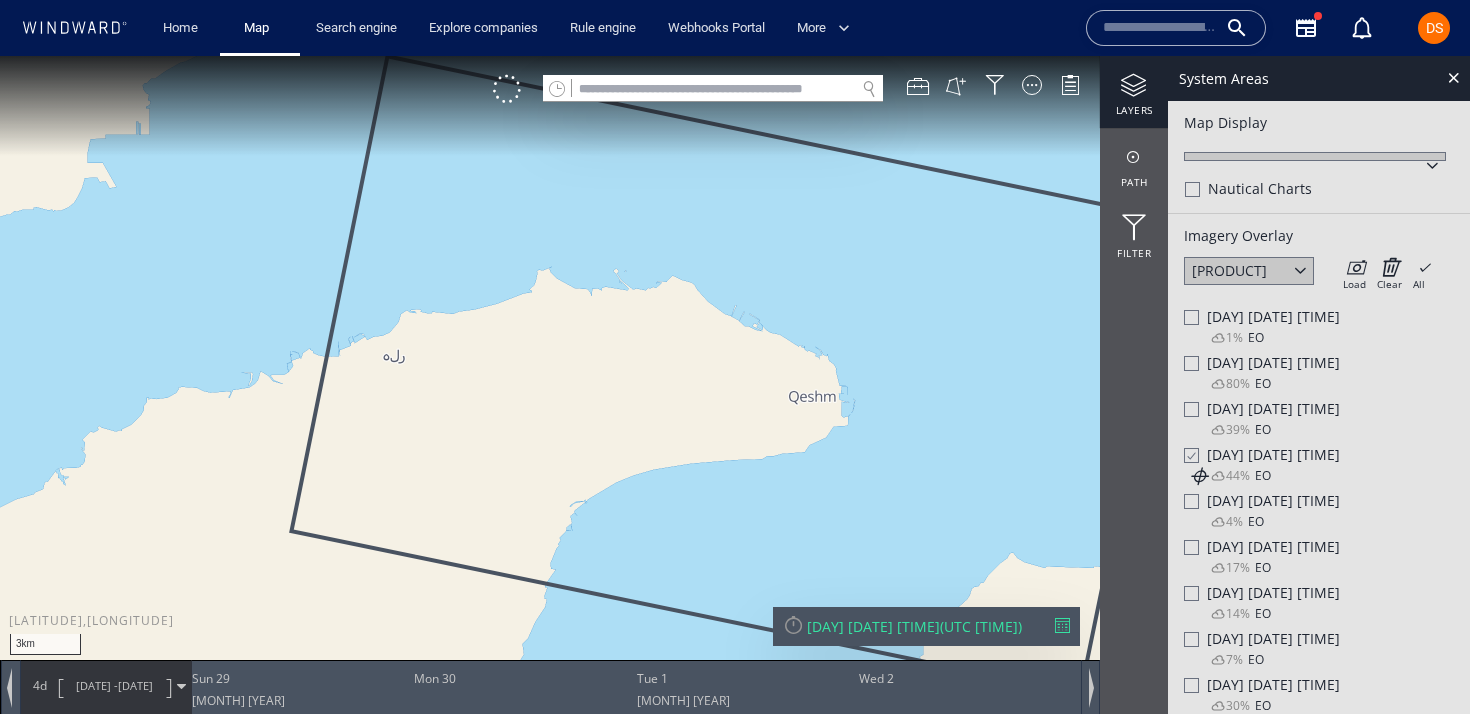 drag, startPoint x: 765, startPoint y: 507, endPoint x: 522, endPoint y: 507, distance: 243 